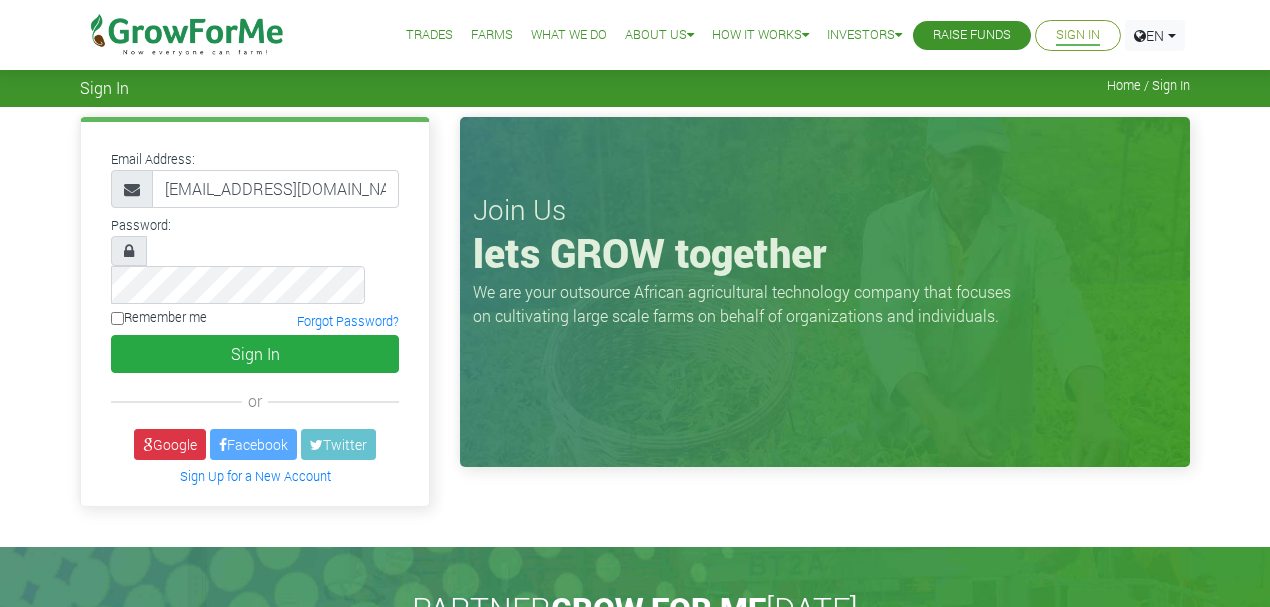 scroll, scrollTop: 0, scrollLeft: 0, axis: both 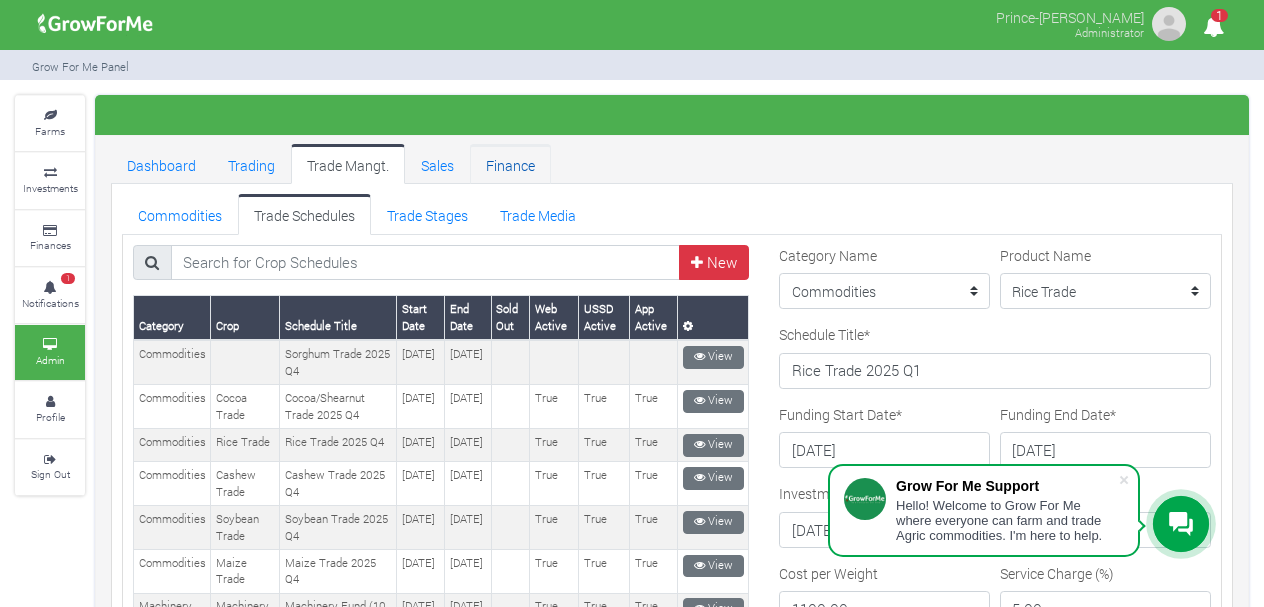 click on "Finance" at bounding box center (510, 164) 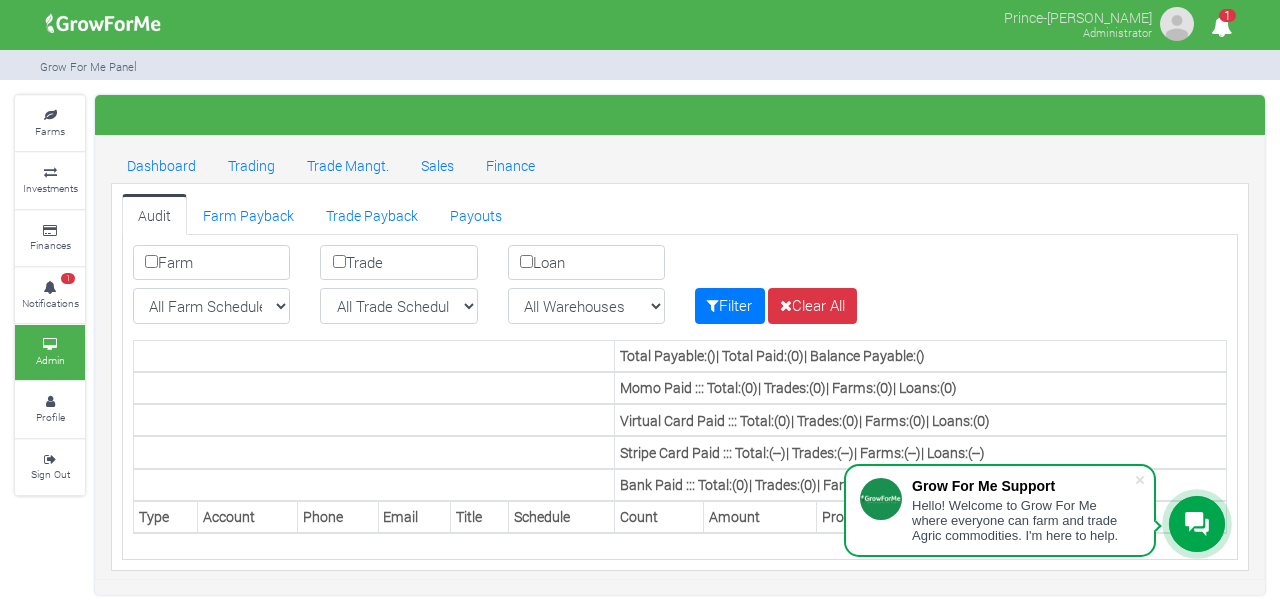 scroll, scrollTop: 0, scrollLeft: 0, axis: both 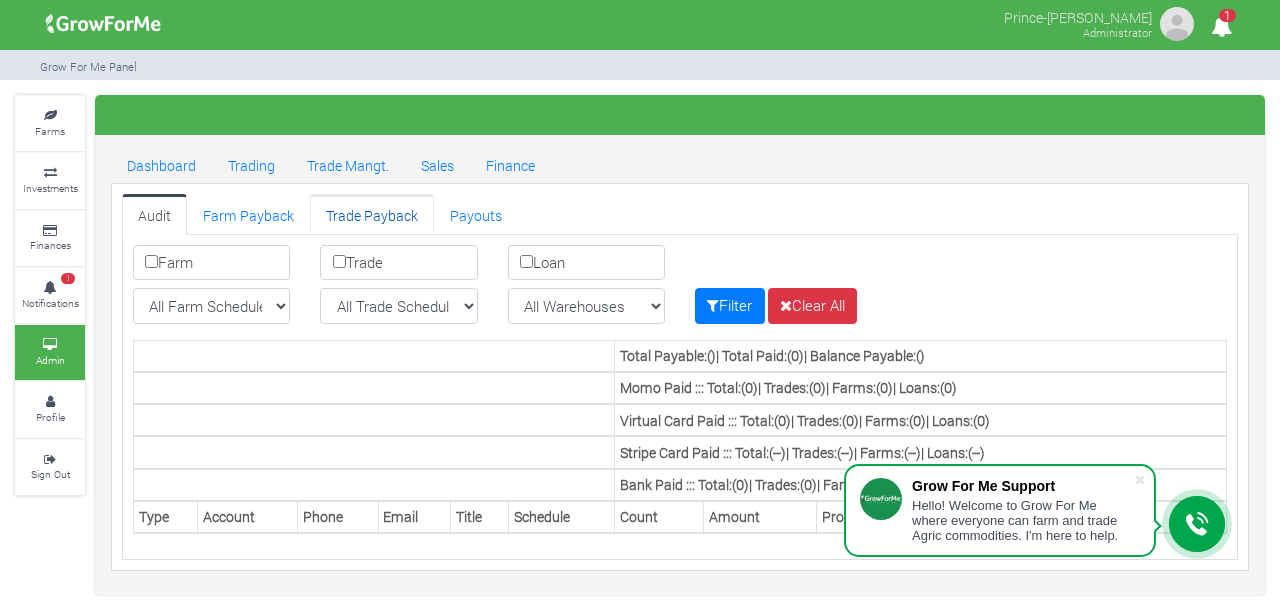 click on "Trade Payback" at bounding box center (372, 214) 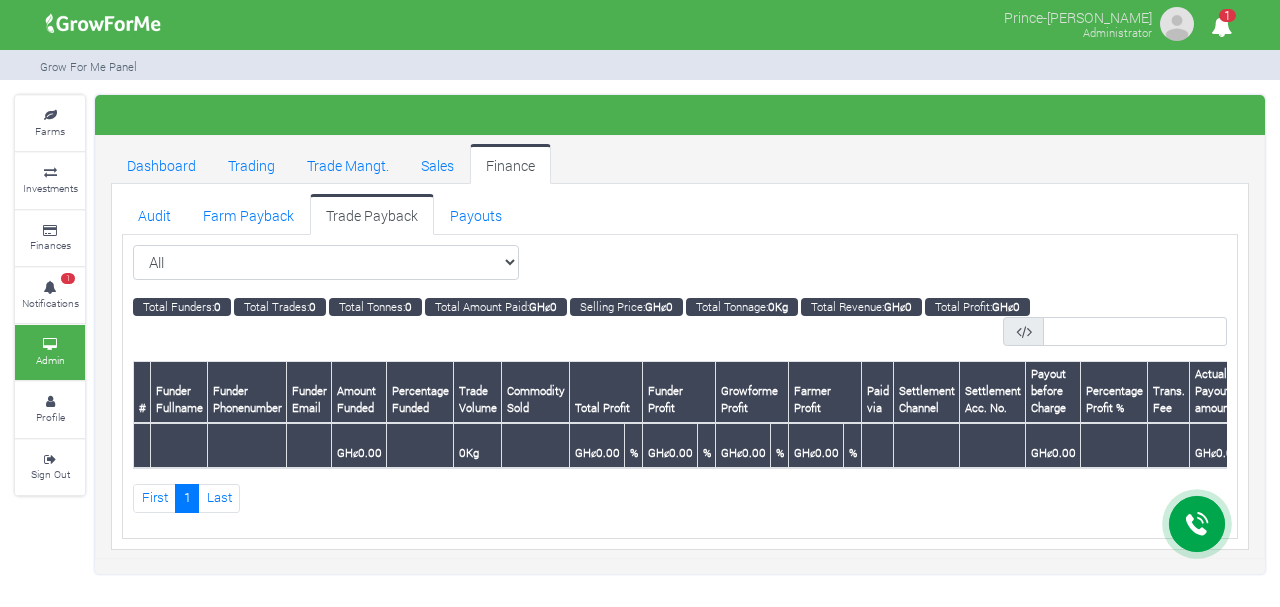 scroll, scrollTop: 0, scrollLeft: 0, axis: both 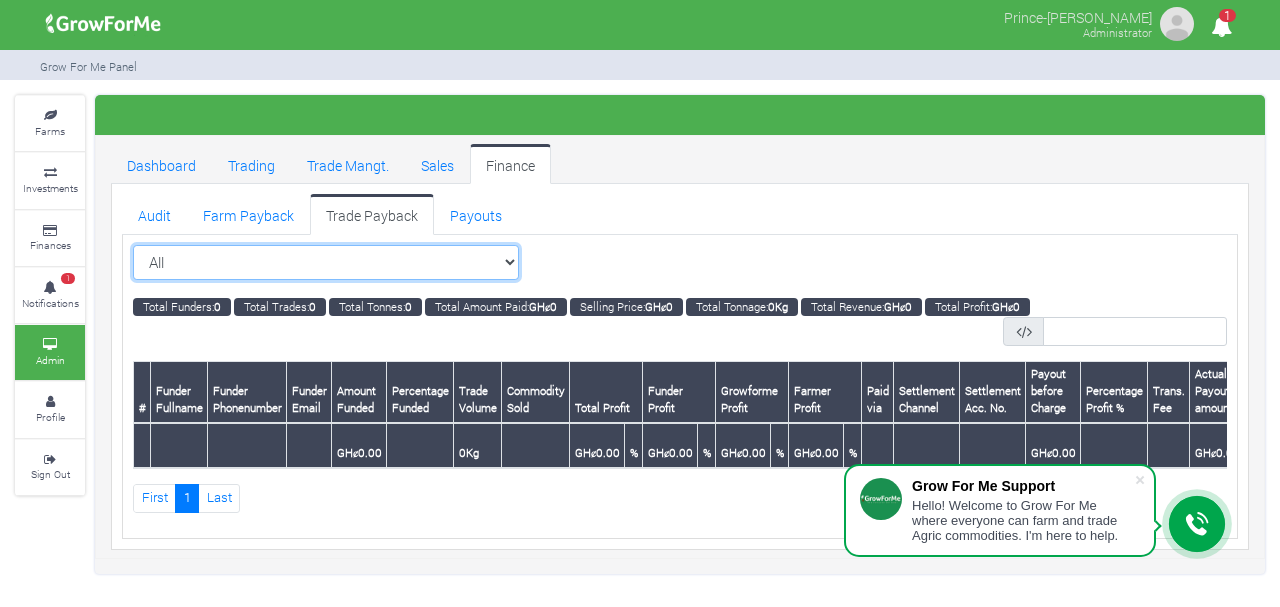 click on "All
All
Sorghum Trade 2025 Q4
()" at bounding box center (326, 263) 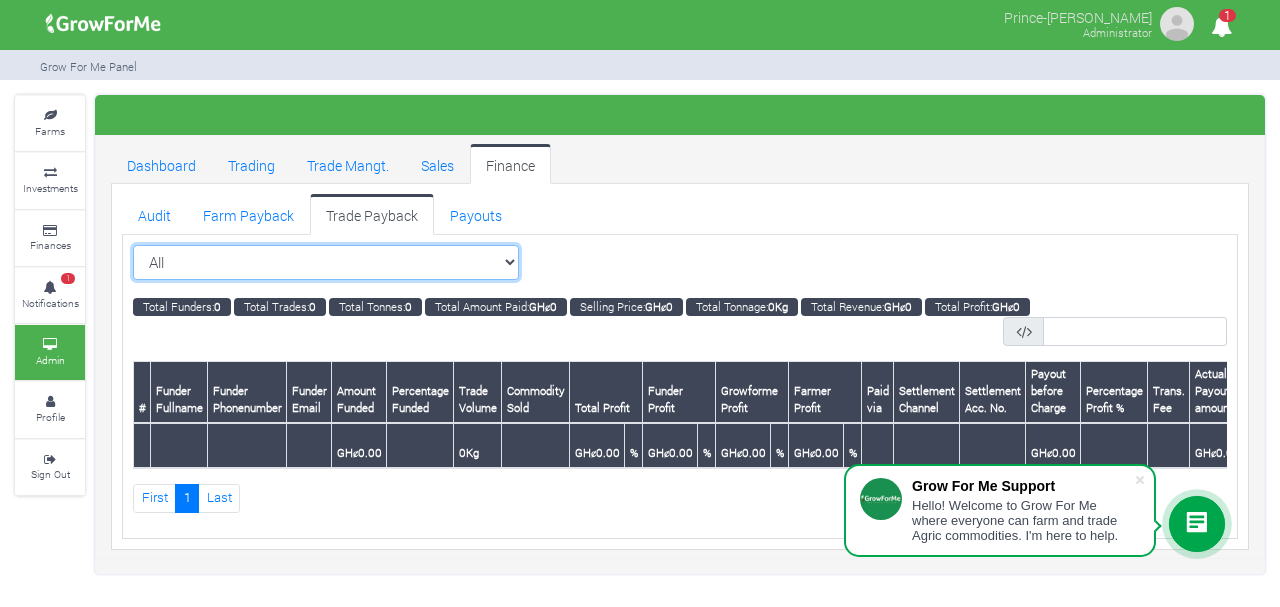 select on "?tradeschedule=26" 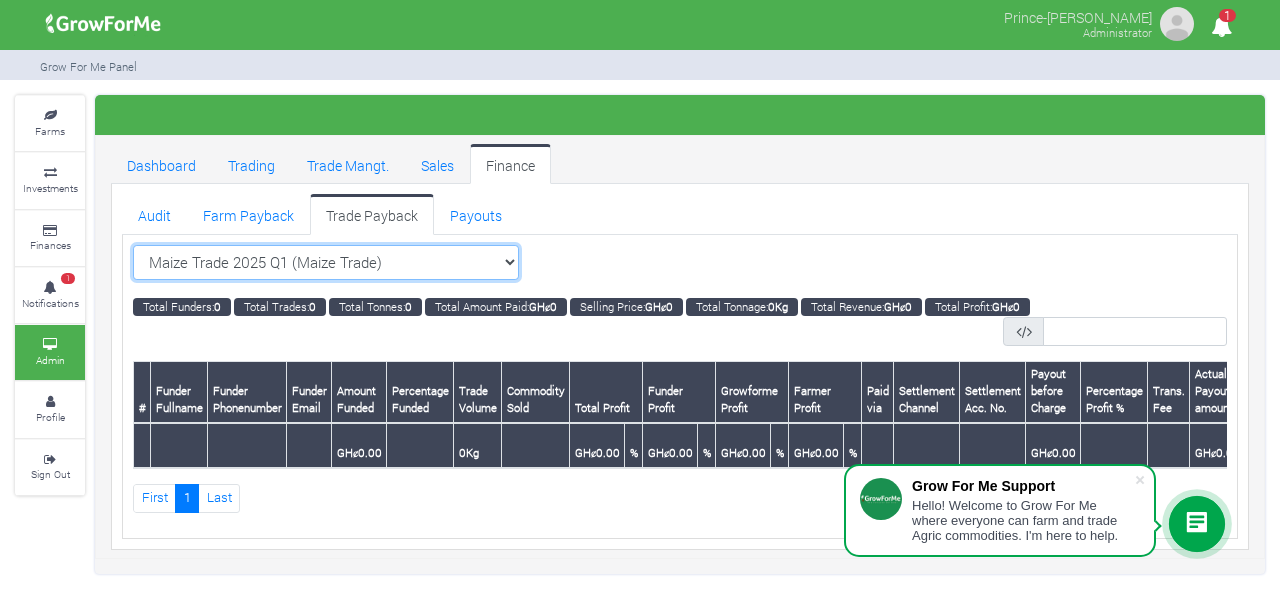 click on "All
All
Sorghum Trade 2025 Q4
()" at bounding box center [326, 263] 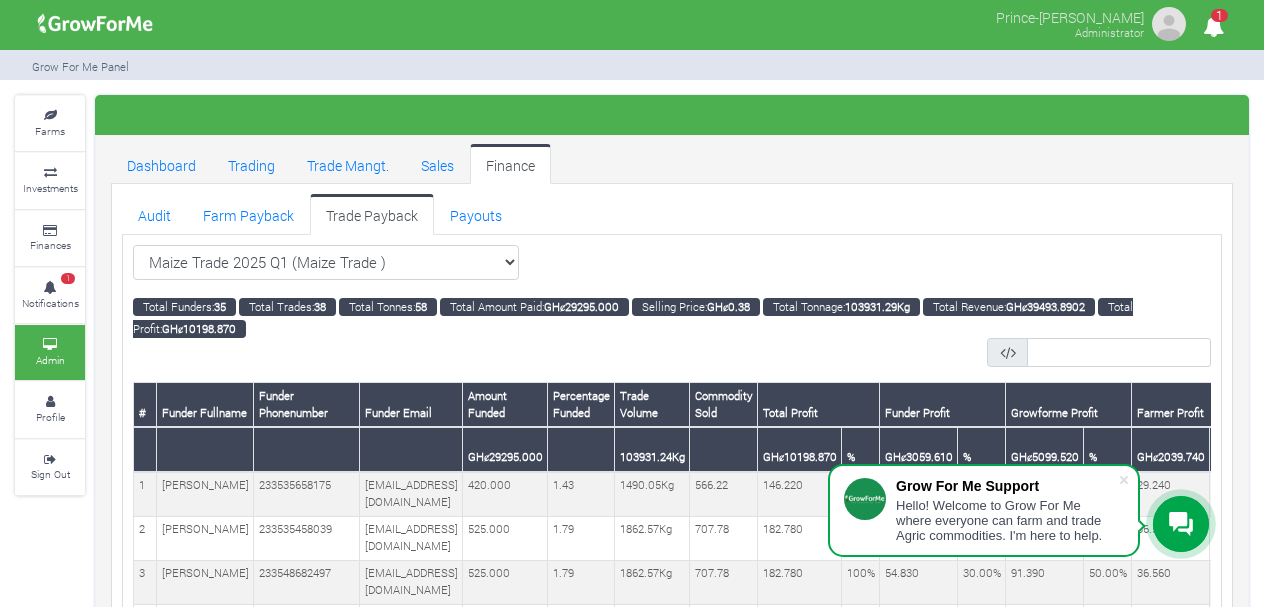 scroll, scrollTop: 200, scrollLeft: 0, axis: vertical 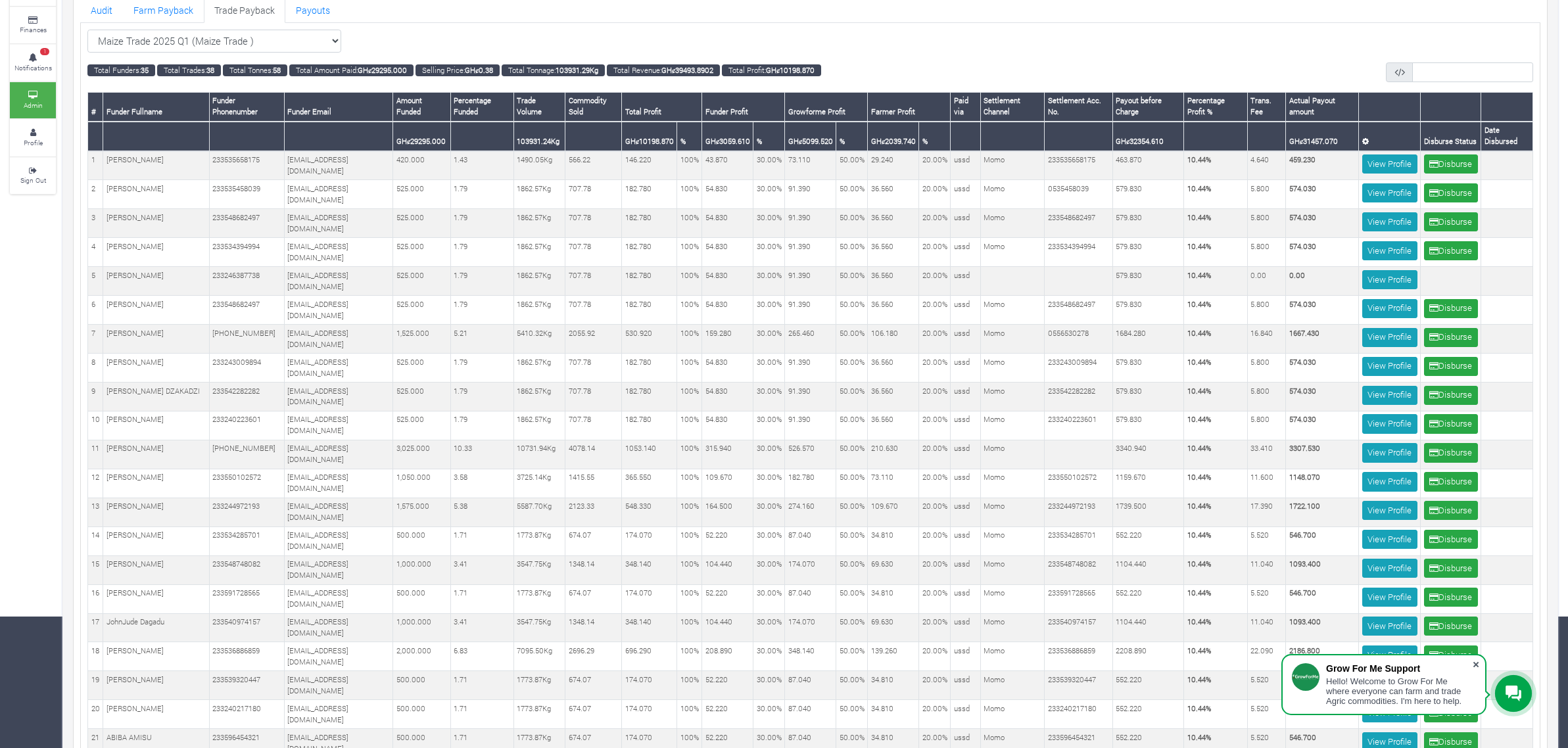 click at bounding box center (1476, 665) 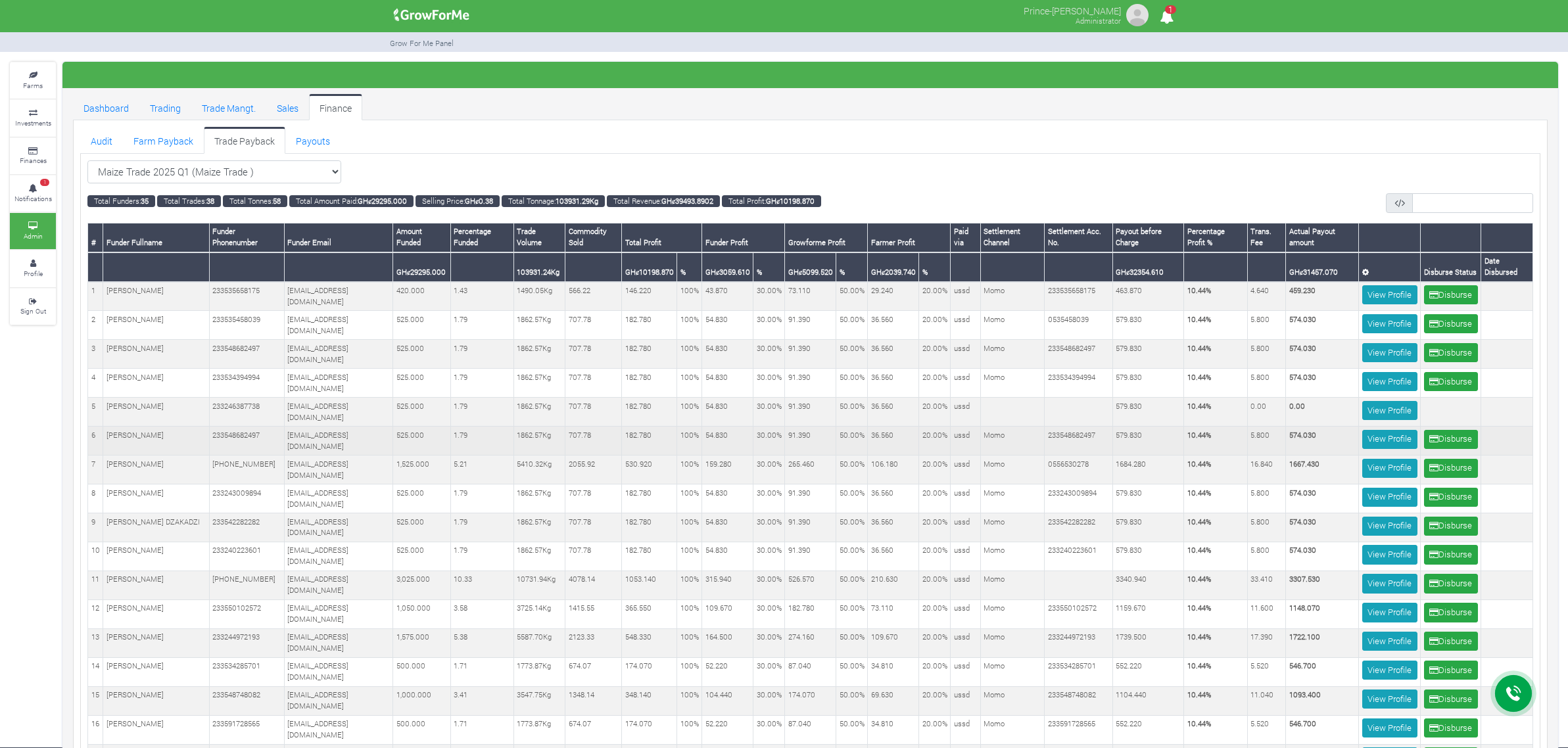 scroll, scrollTop: 0, scrollLeft: 0, axis: both 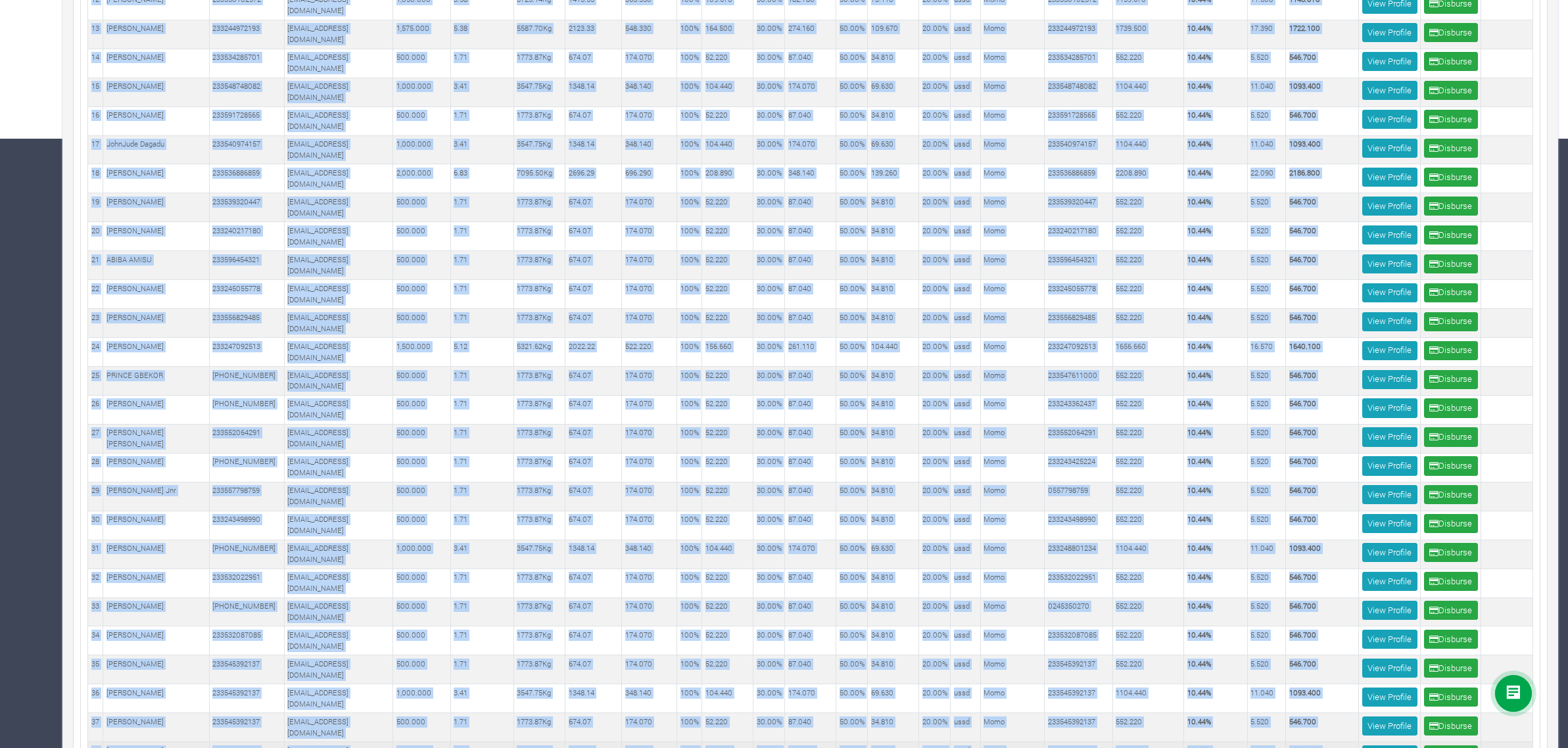 drag, startPoint x: 90, startPoint y: 287, endPoint x: 1494, endPoint y: 659, distance: 1452.4462 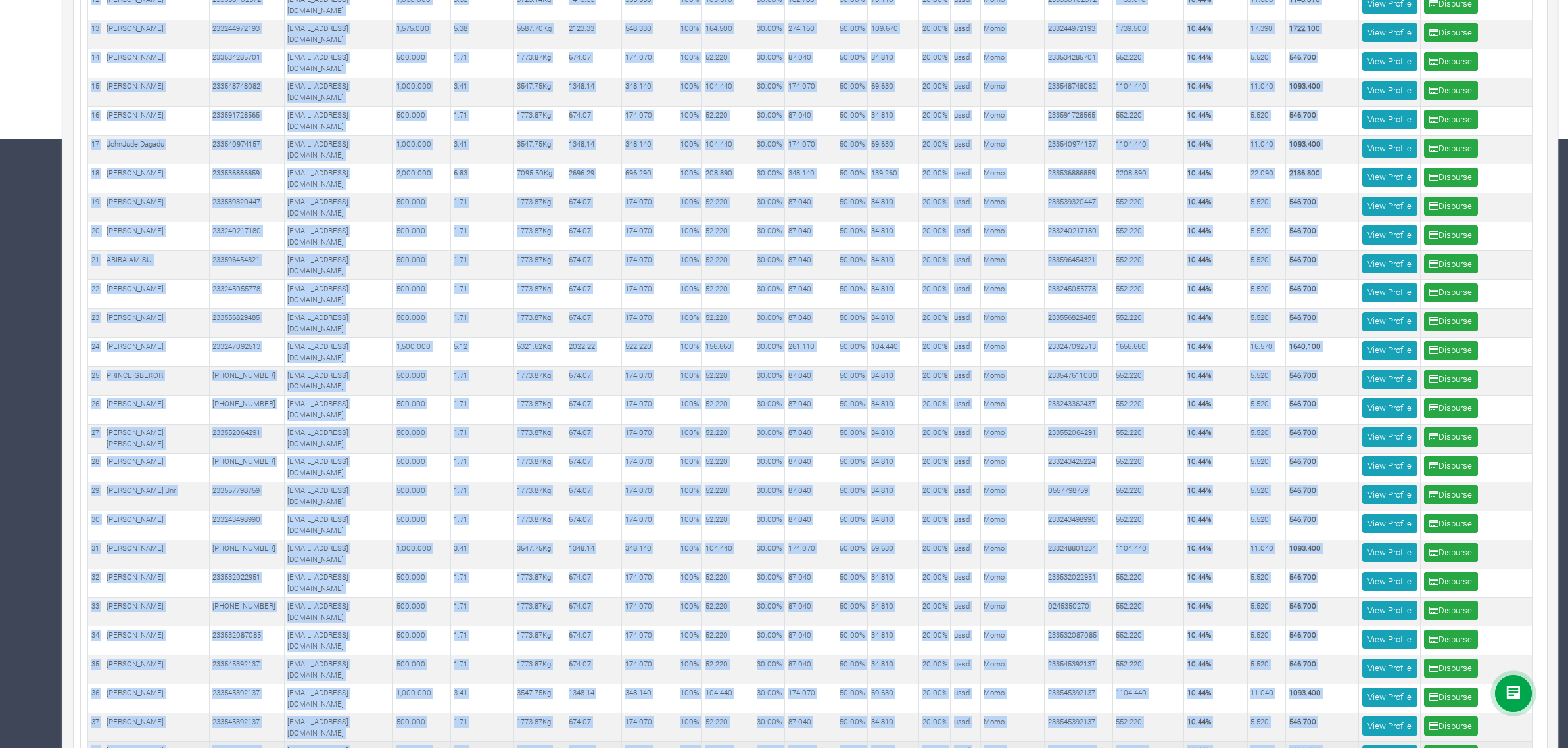 click on "1
ERIC ESSIAW
233535658175
233535658175@growforme.com
420.000
1.43
1490.05Kg
566.22 146.220 100% 43.870 30.00% 73.110 50.00% 29.240 ussd" at bounding box center [811, 222] 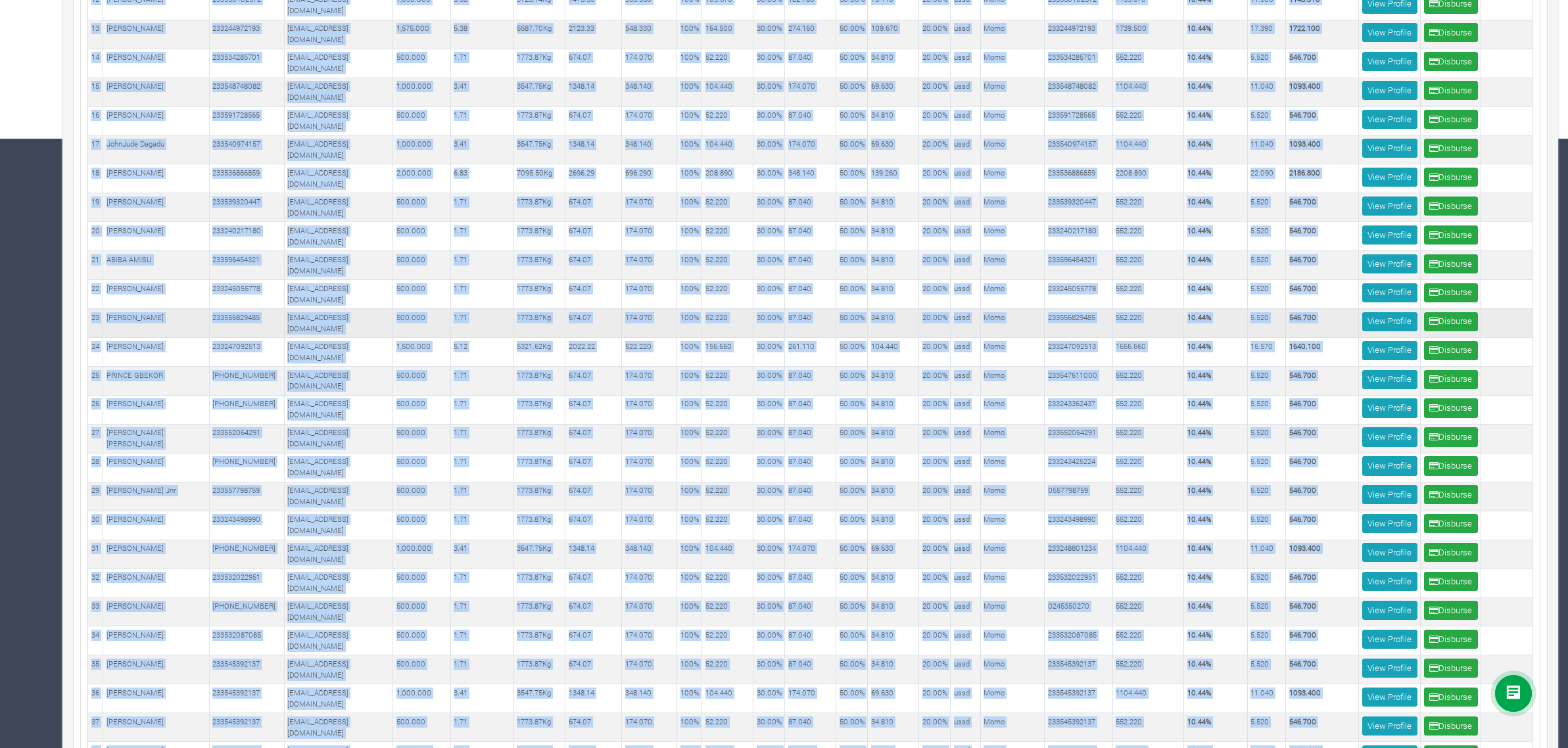 click on "87.040" at bounding box center [811, 323] 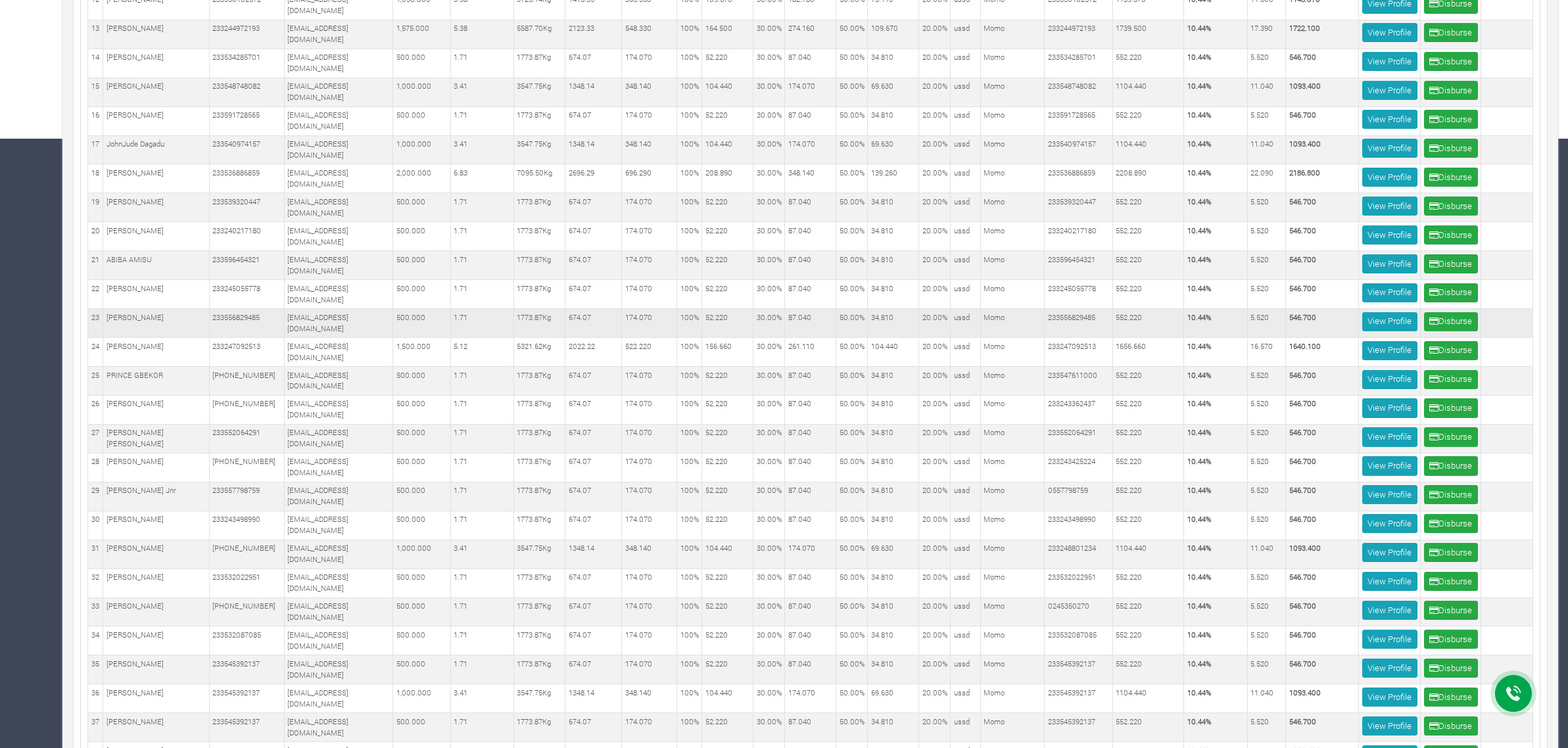 scroll, scrollTop: 0, scrollLeft: 0, axis: both 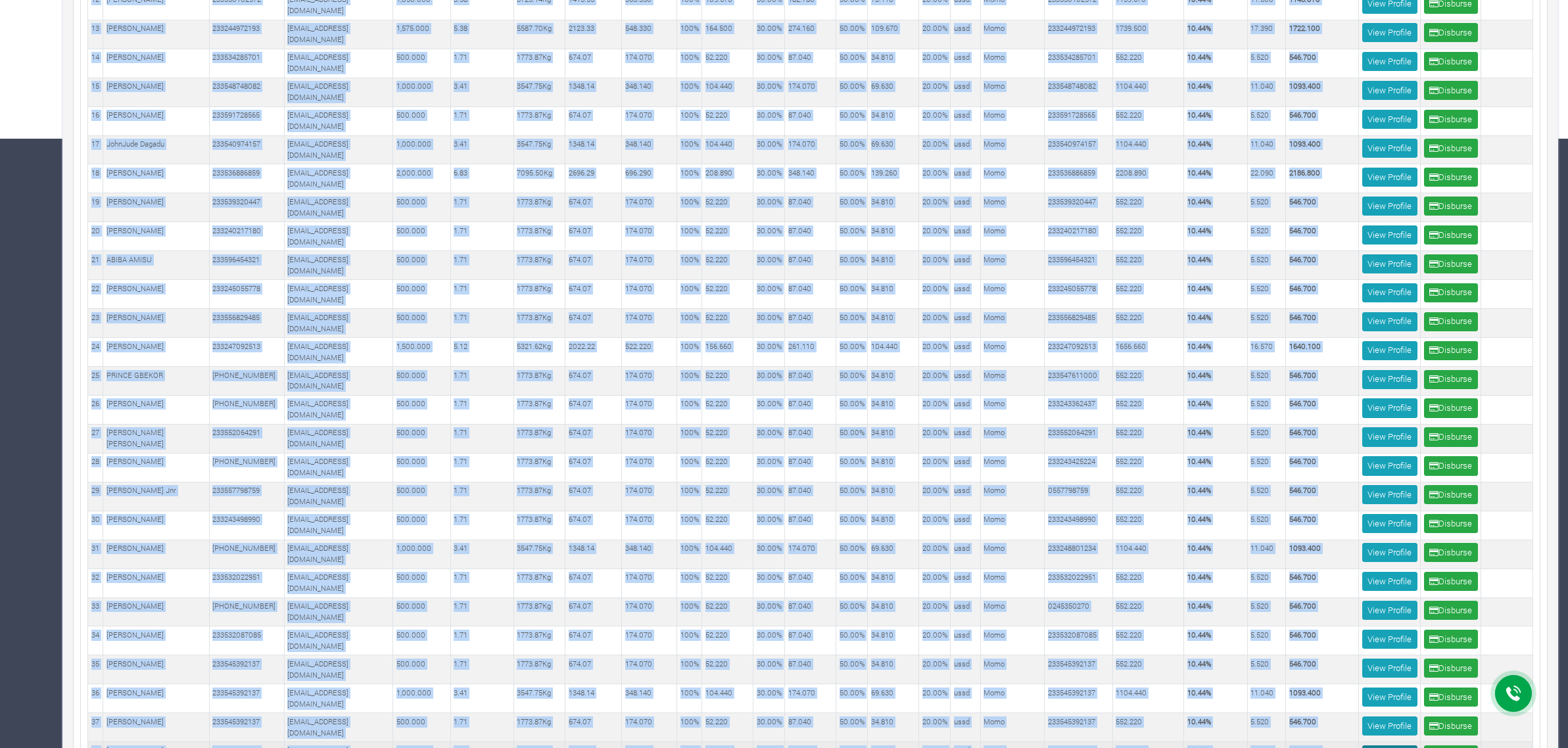 drag, startPoint x: 87, startPoint y: 293, endPoint x: 1409, endPoint y: 671, distance: 1374.979 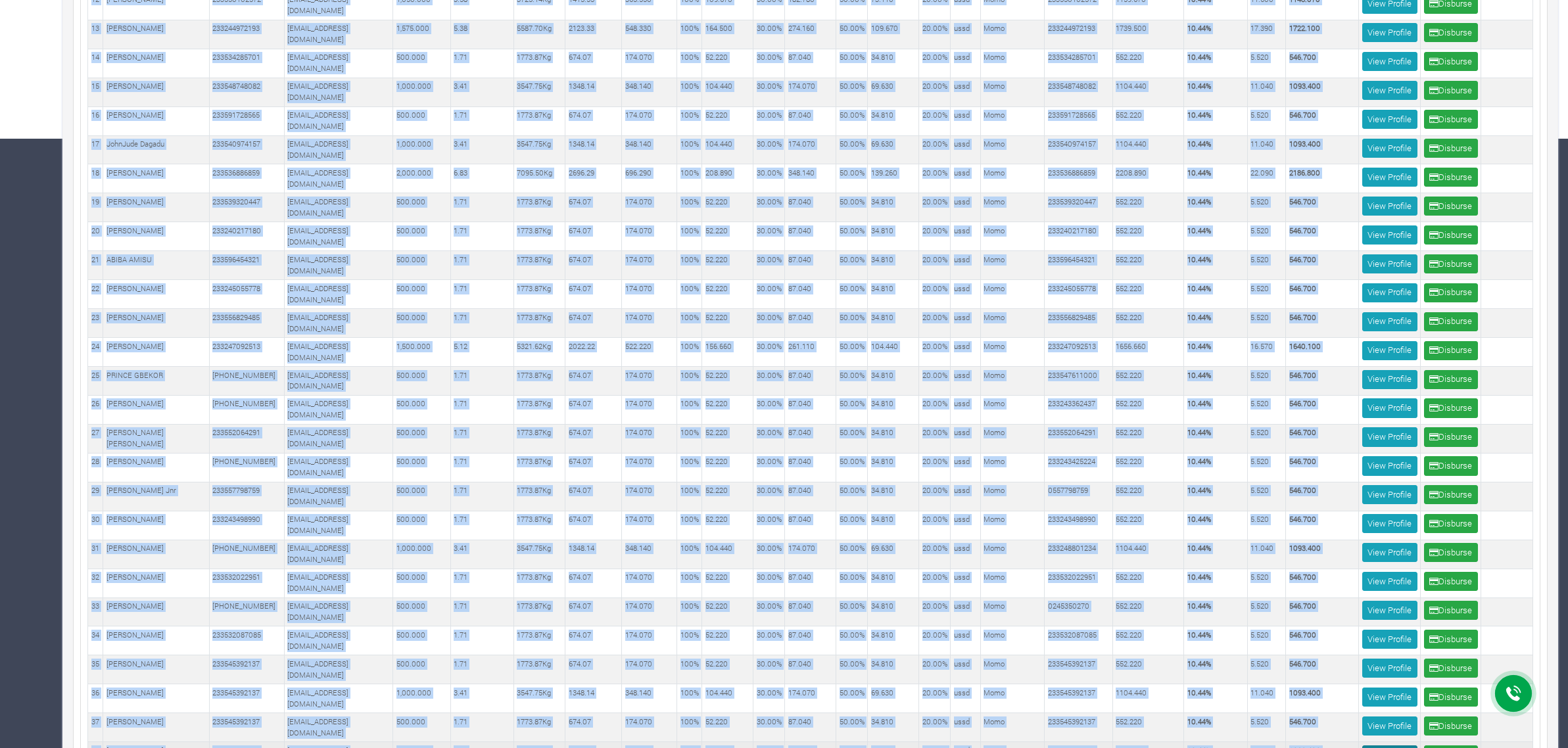 click on "1
ERIC ESSIAW
233535658175
233535658175@growforme.com
420.000
1.43
1490.05Kg
566.22 146.220 100% 43.870 30.00% 73.110 50.00% 29.240 ussd" at bounding box center [811, 222] 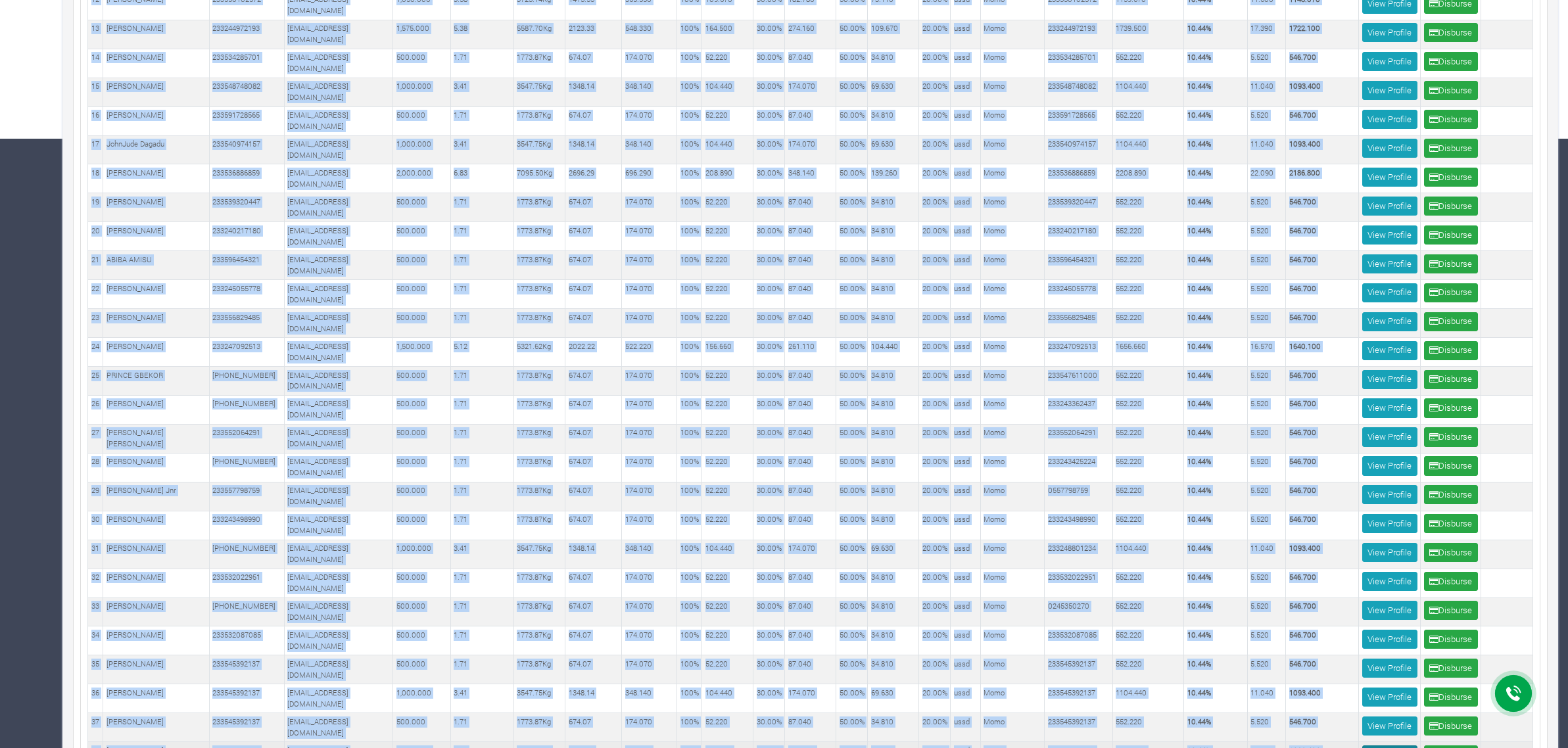 copy on "1
ERIC ESSIAW
233535658175
233535658175@growforme.com
420.000
1.43
1490.05Kg
566.22
146.220 100%
43.870 30.00%
73.110 50...." 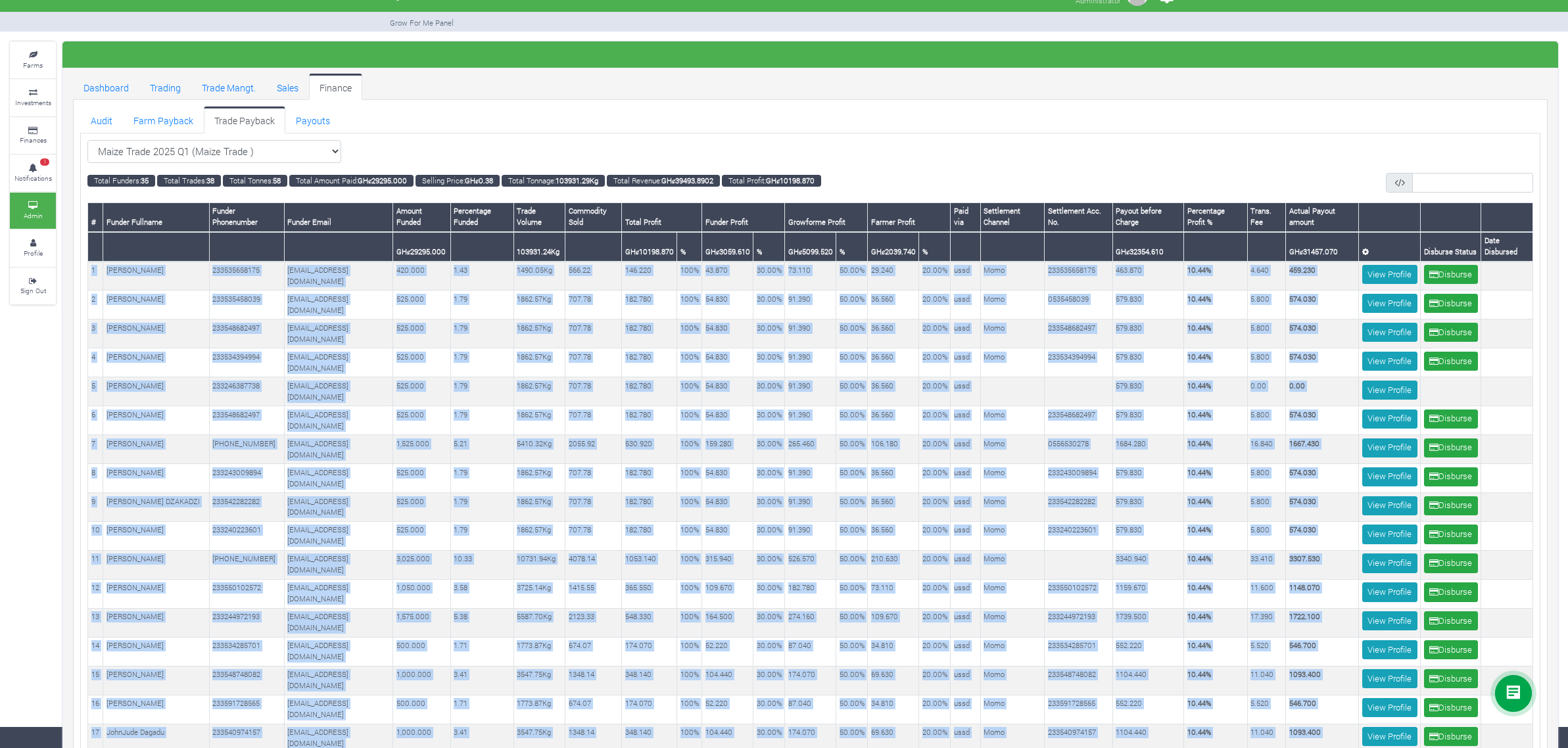 scroll, scrollTop: 0, scrollLeft: 0, axis: both 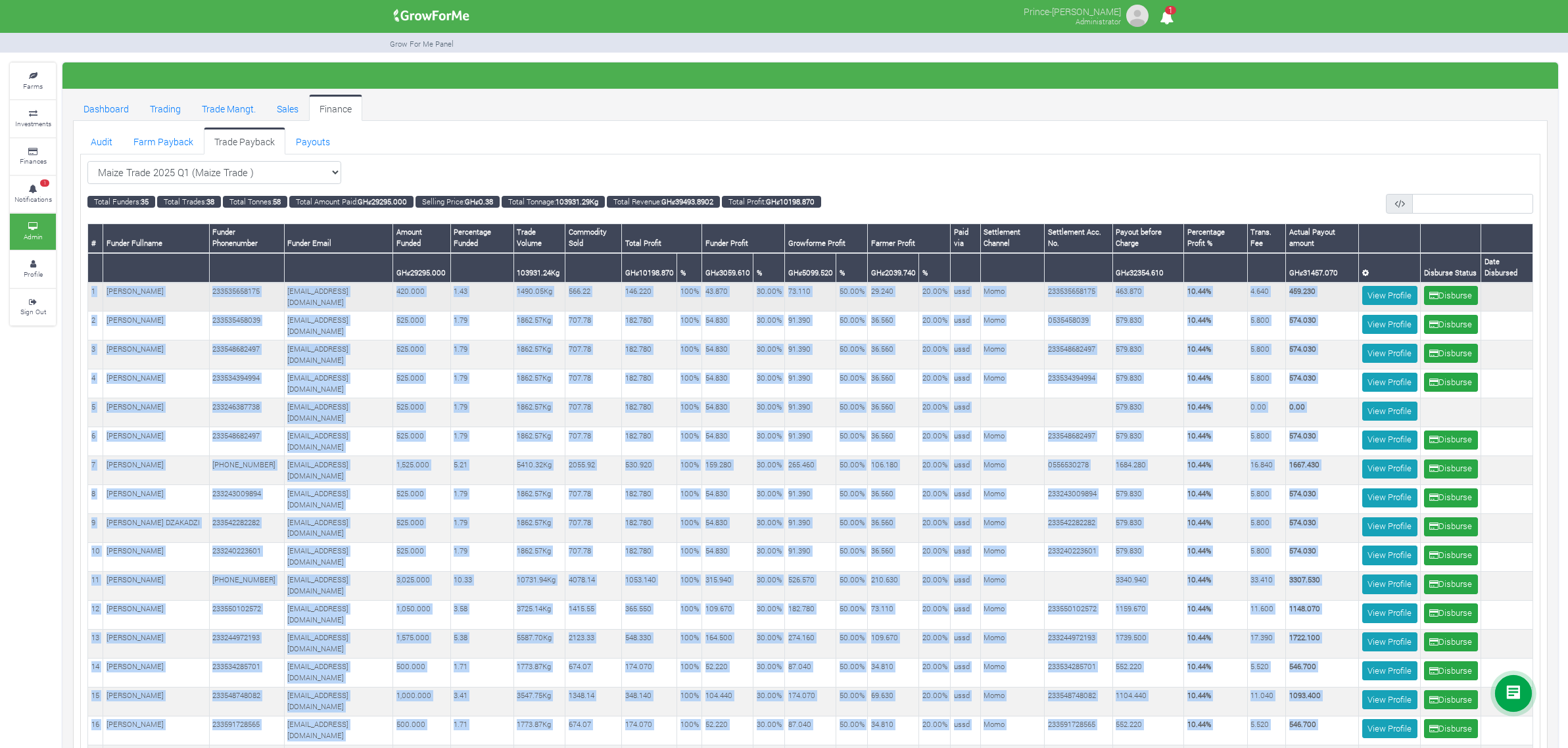 click at bounding box center (1507, 297) 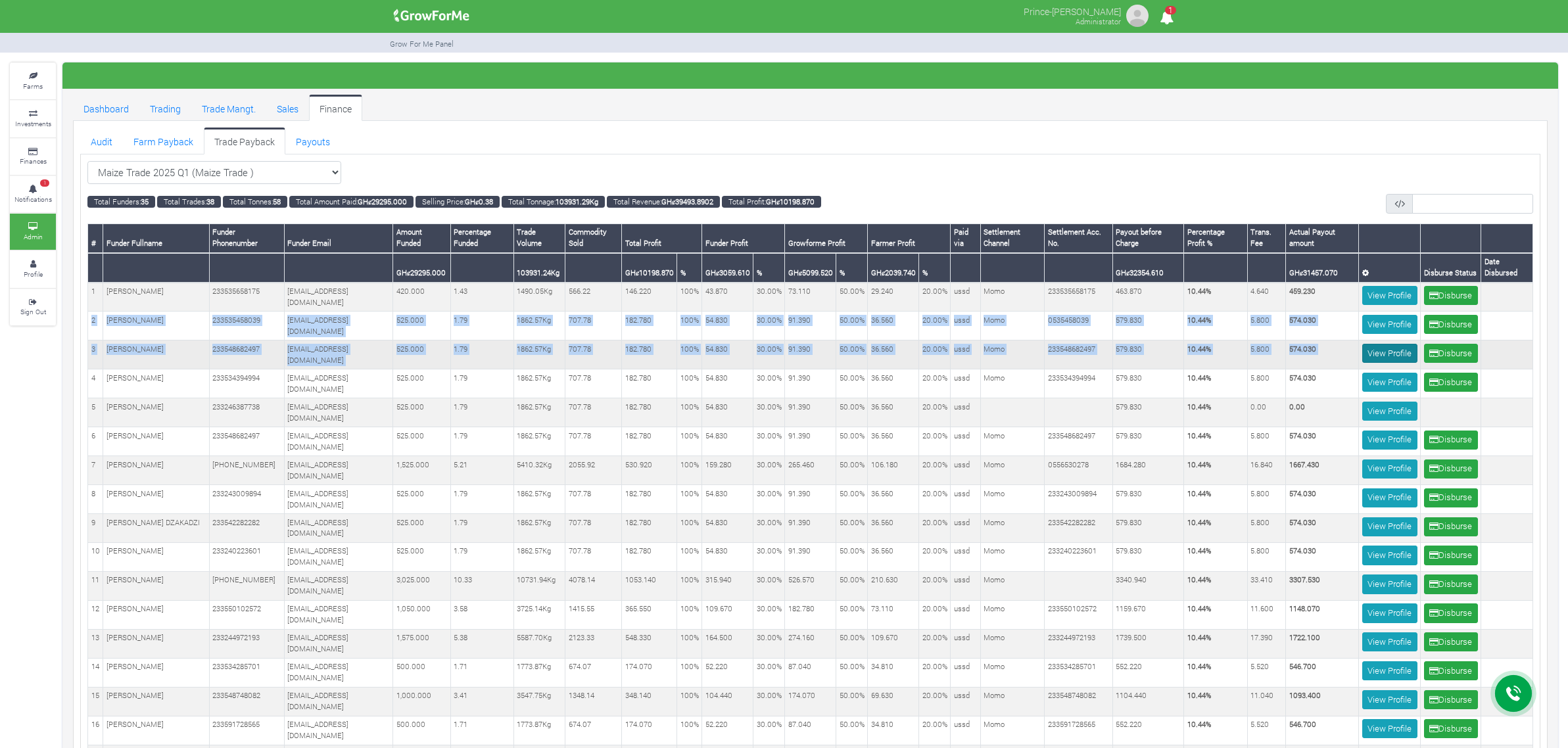 drag, startPoint x: 1491, startPoint y: 300, endPoint x: 1389, endPoint y: 350, distance: 113.59577 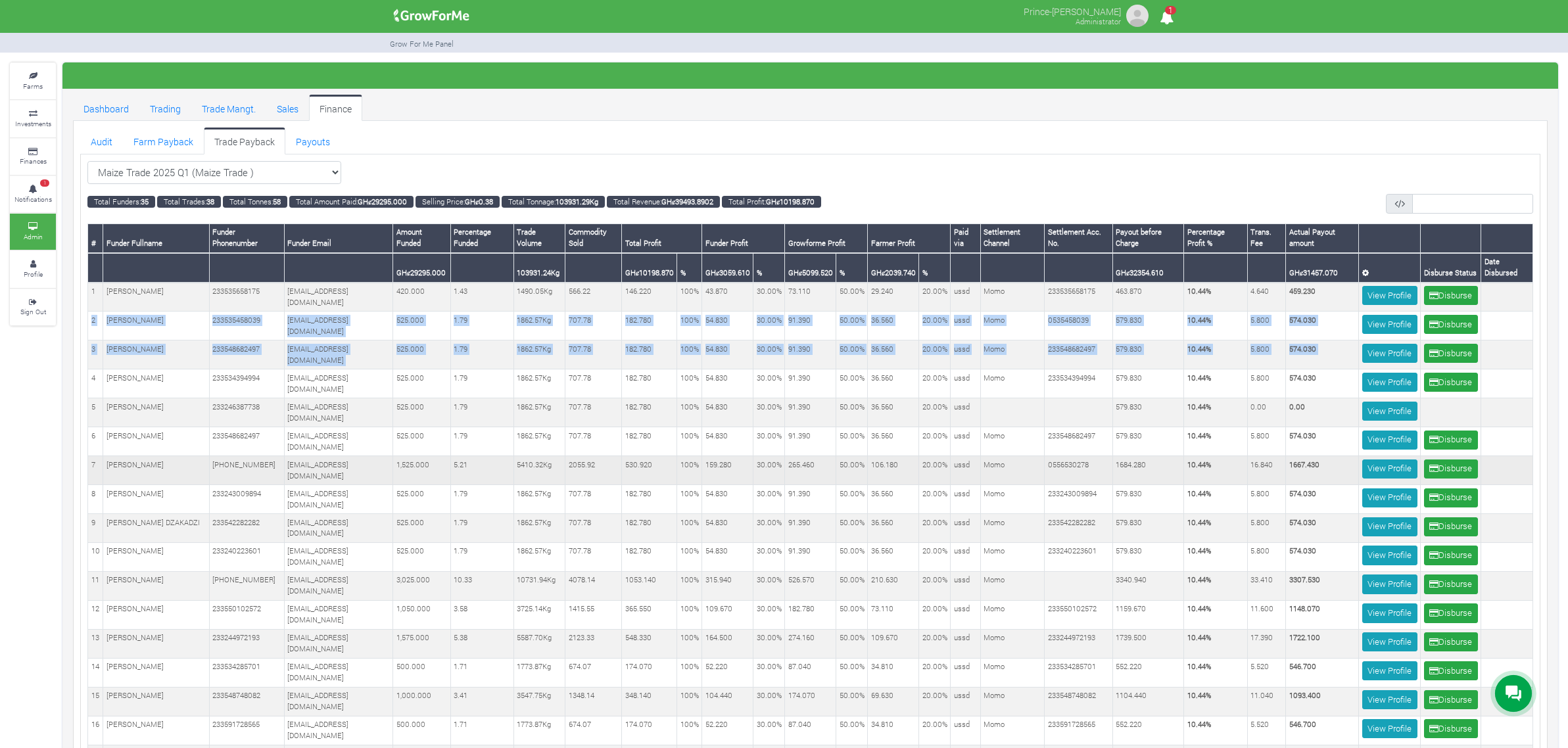 click on "2055.92" at bounding box center (594, 471) 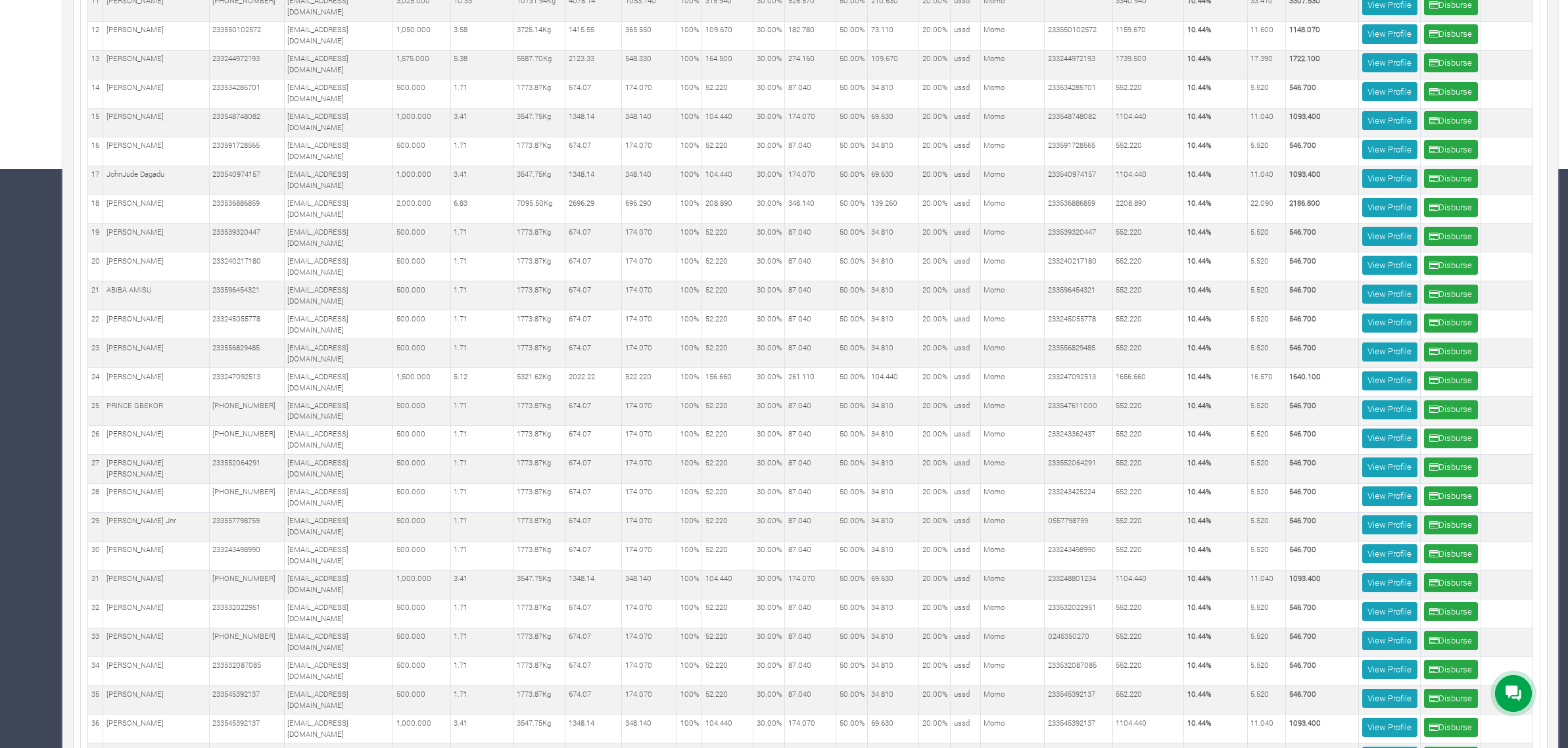 scroll, scrollTop: 609, scrollLeft: 0, axis: vertical 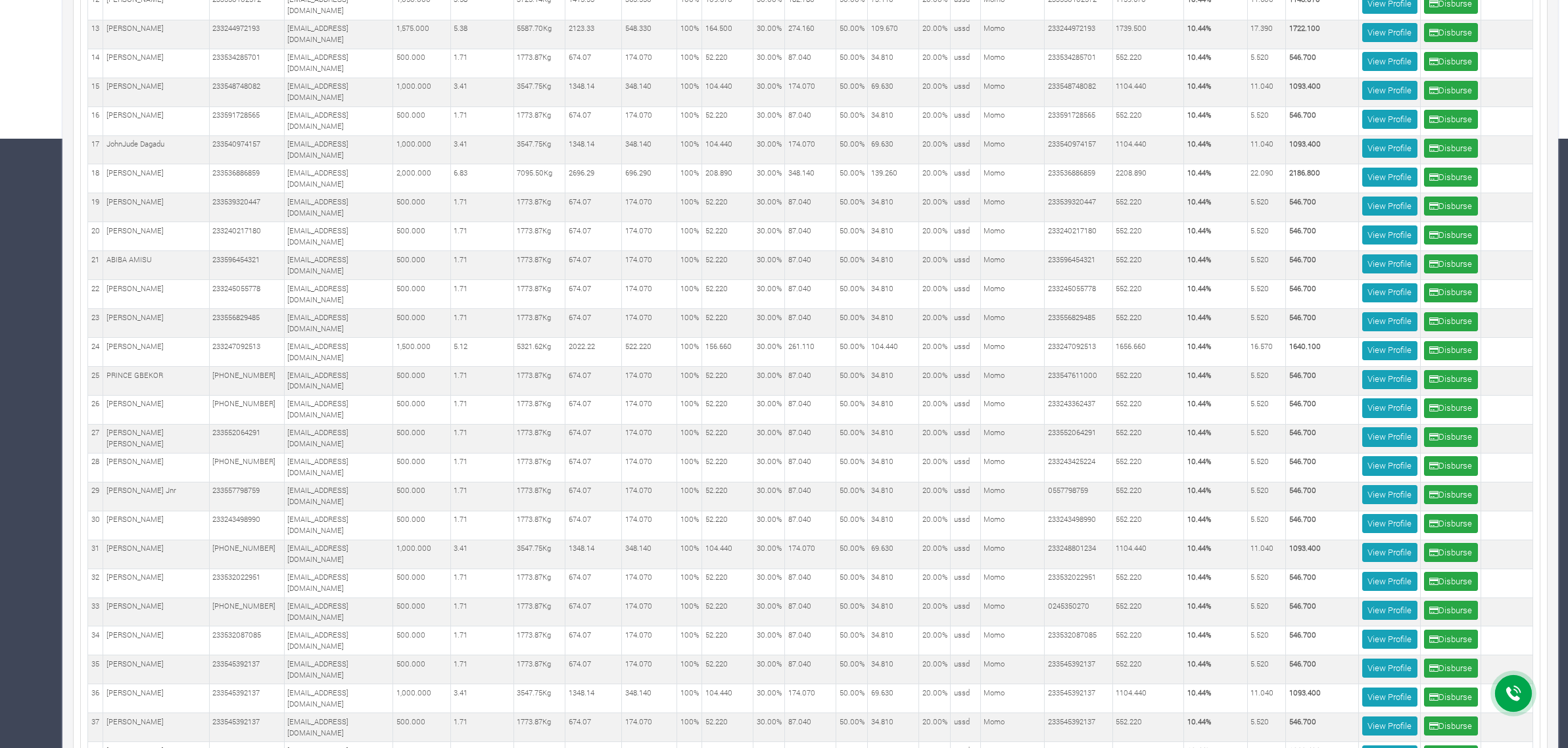 drag, startPoint x: 90, startPoint y: 294, endPoint x: 1538, endPoint y: 664, distance: 1494.5247 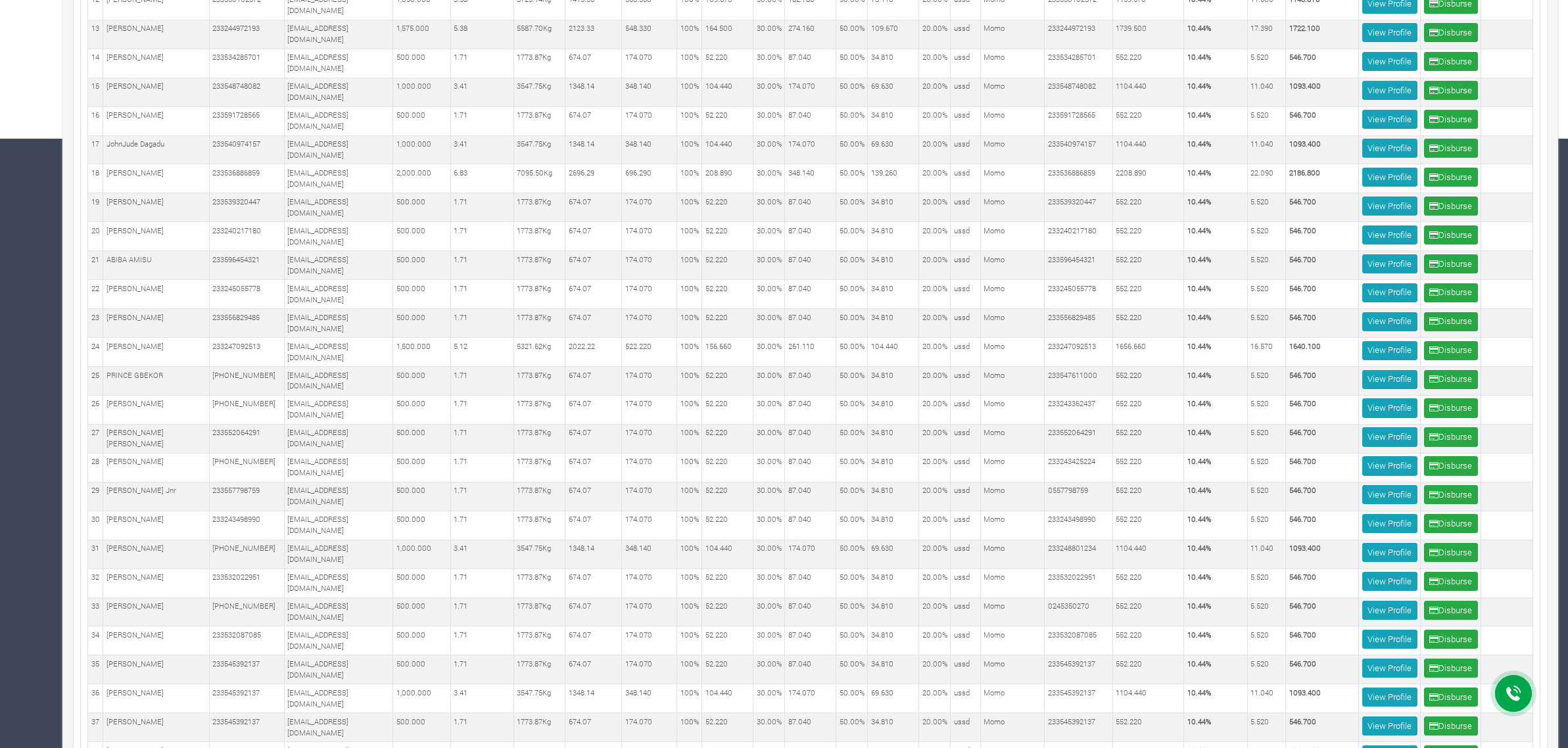 click on "#
Funder Fullname
Funder Phonenumber
Funder Email
Amount Funded
Percentage Funded Trade Volume Commodity Sold Total Profit" at bounding box center (810, 207) 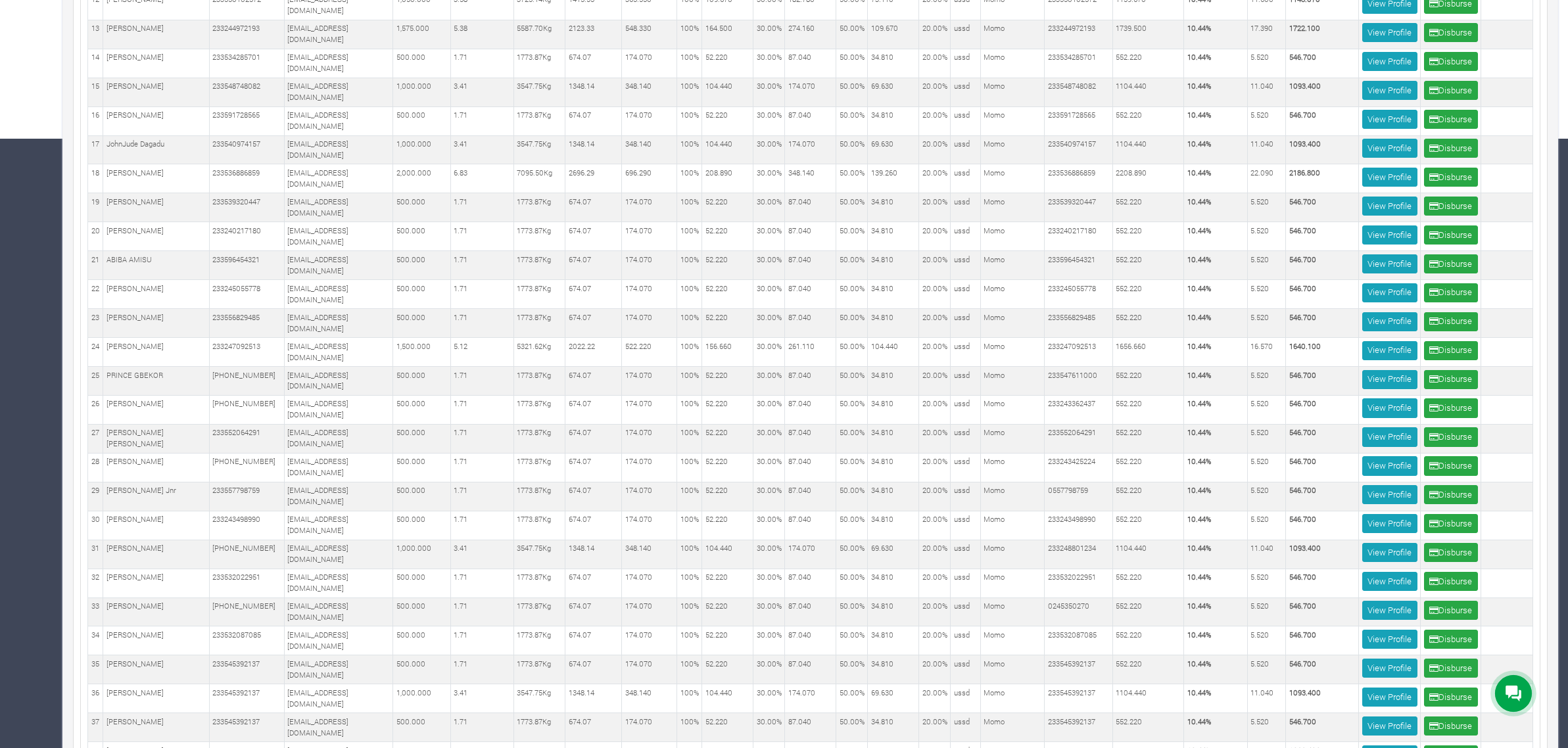 copy on "#
Funder Fullname
Funder Phonenumber
Funder Email
Amount Funded
Percentage Funded
Trade Volume
Commodity Sold
Total Profit
Funder Profit
..." 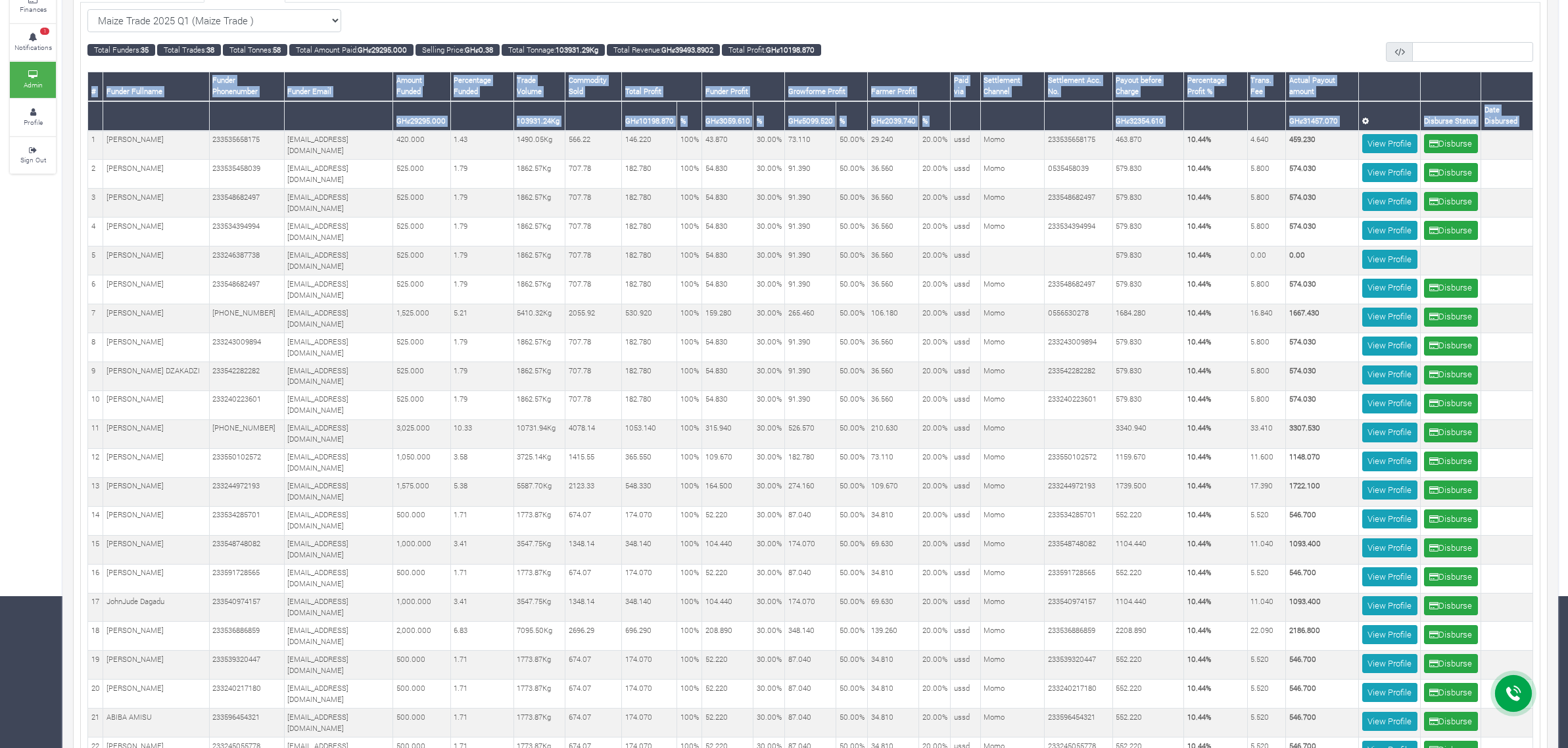 scroll, scrollTop: 0, scrollLeft: 0, axis: both 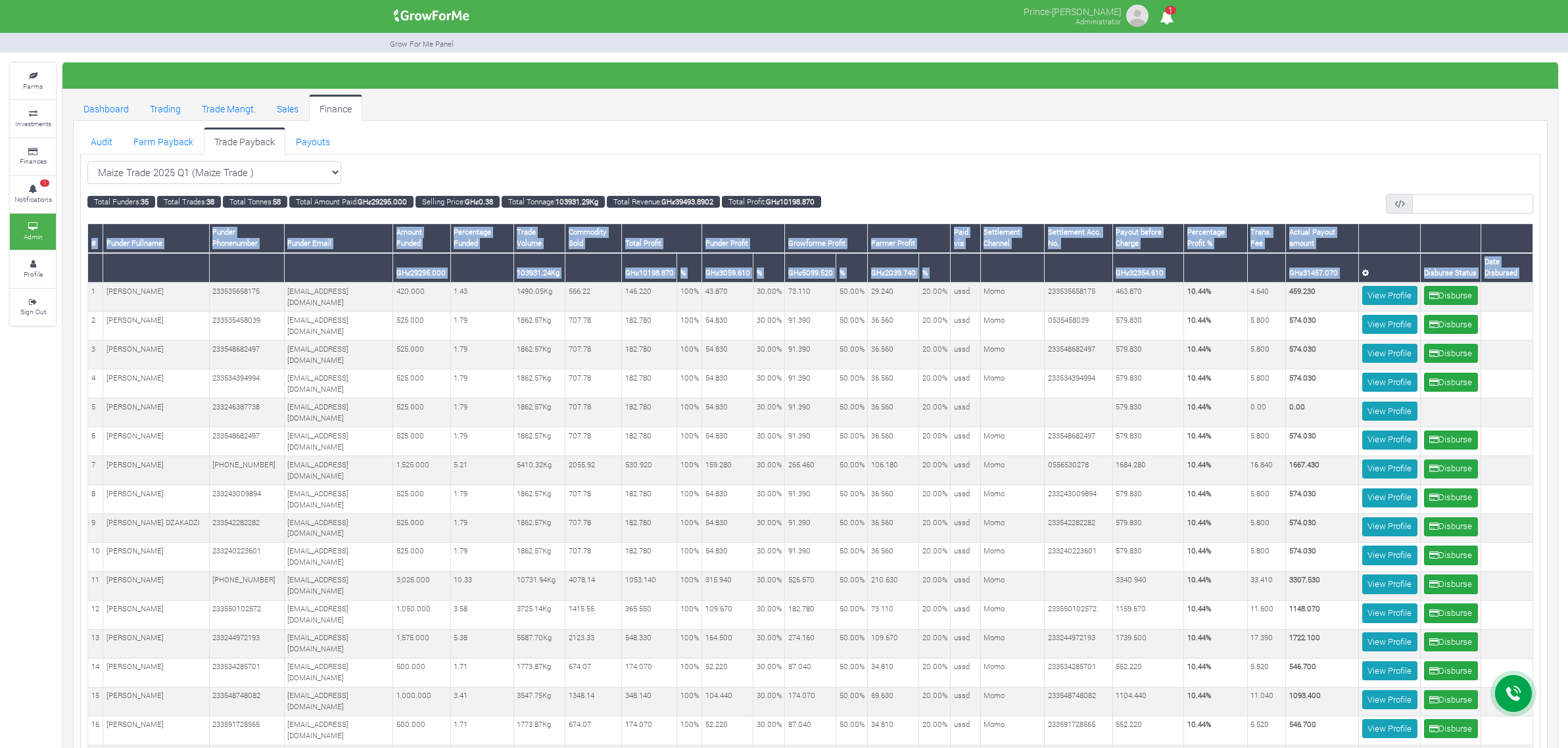 click at bounding box center (1390, 268) 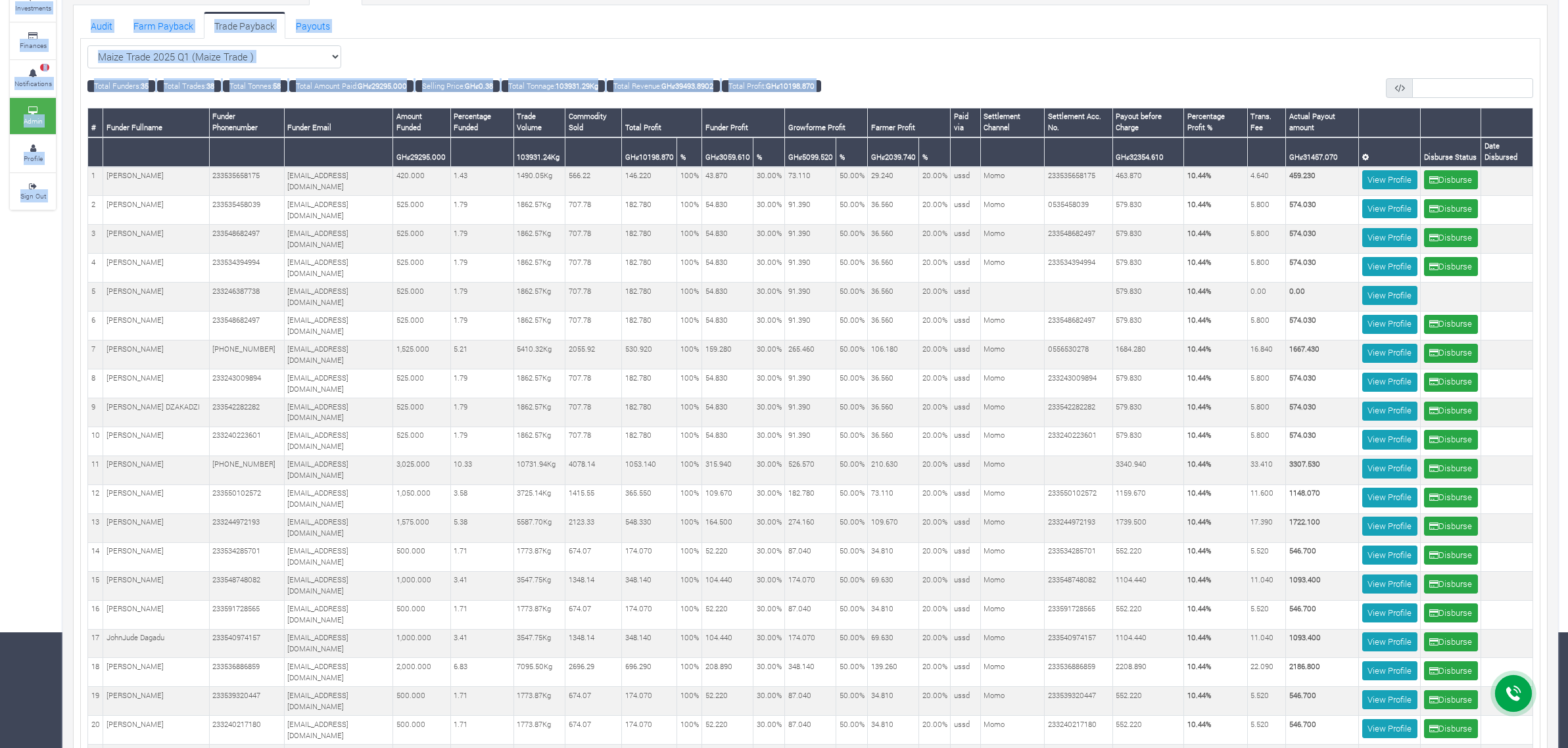 scroll, scrollTop: 609, scrollLeft: 0, axis: vertical 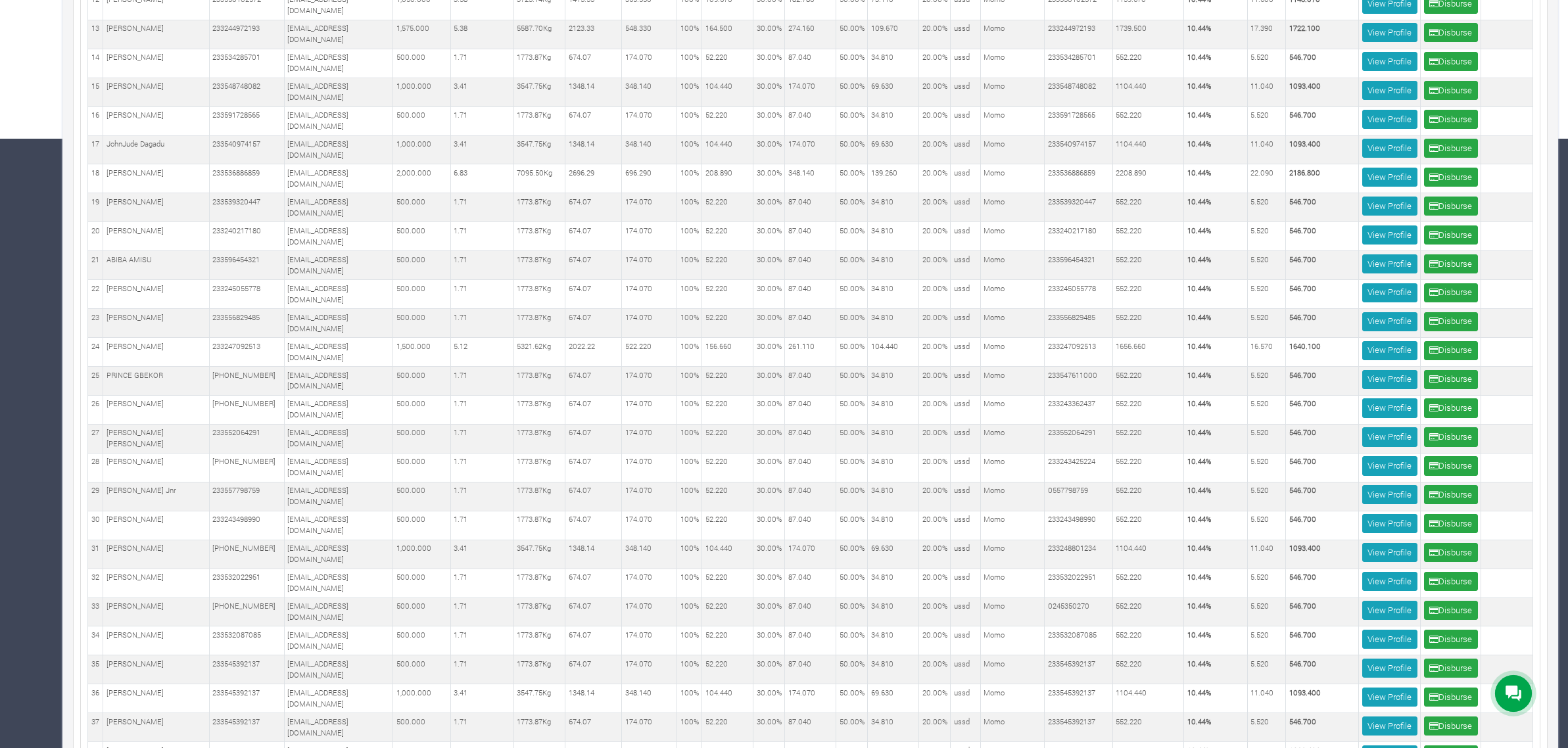 drag, startPoint x: 91, startPoint y: 229, endPoint x: 1537, endPoint y: 666, distance: 1510.591 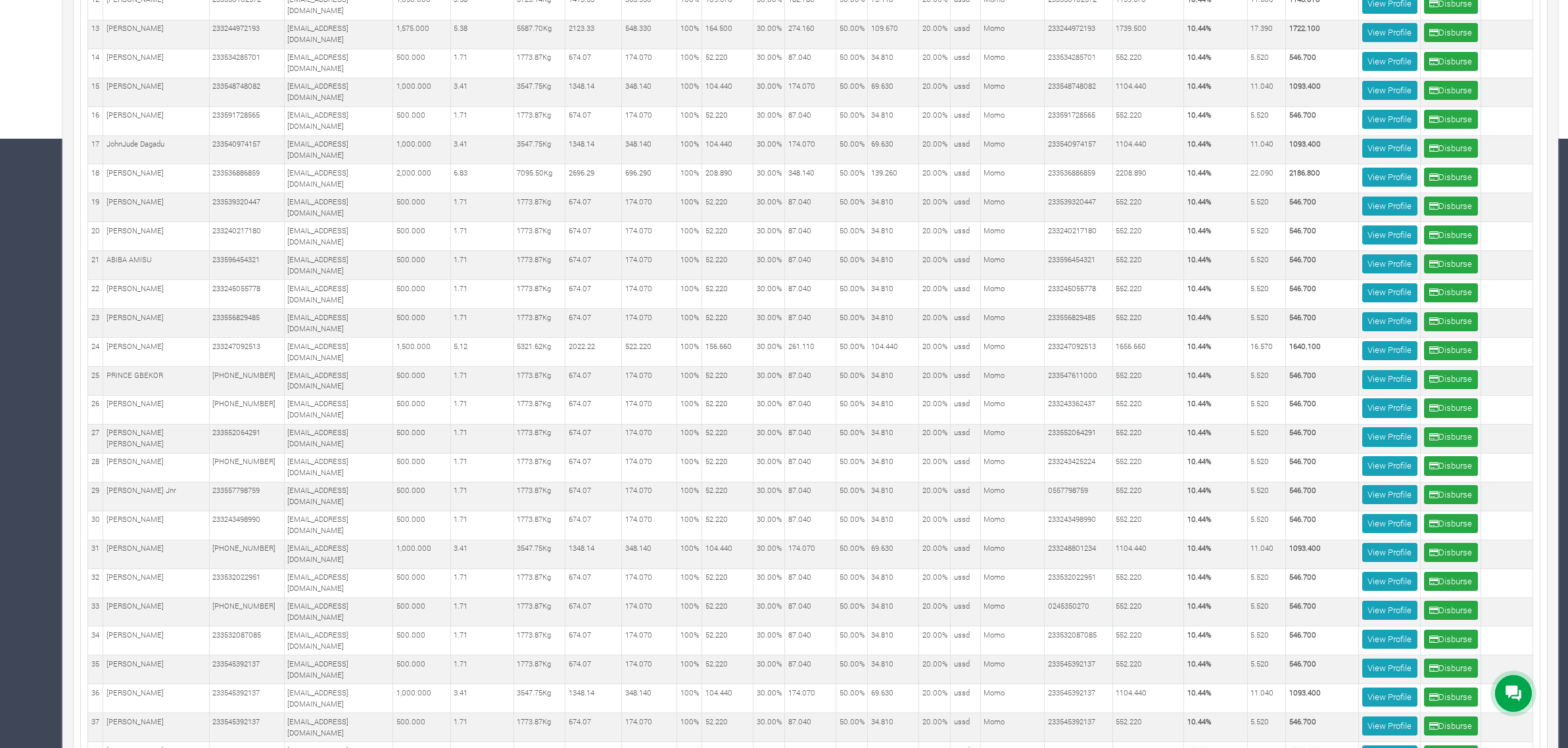 click on "#
Funder Fullname
Funder Phonenumber
Funder Email
Amount Funded
Percentage Funded Trade Volume Commodity Sold Total Profit" at bounding box center (810, 207) 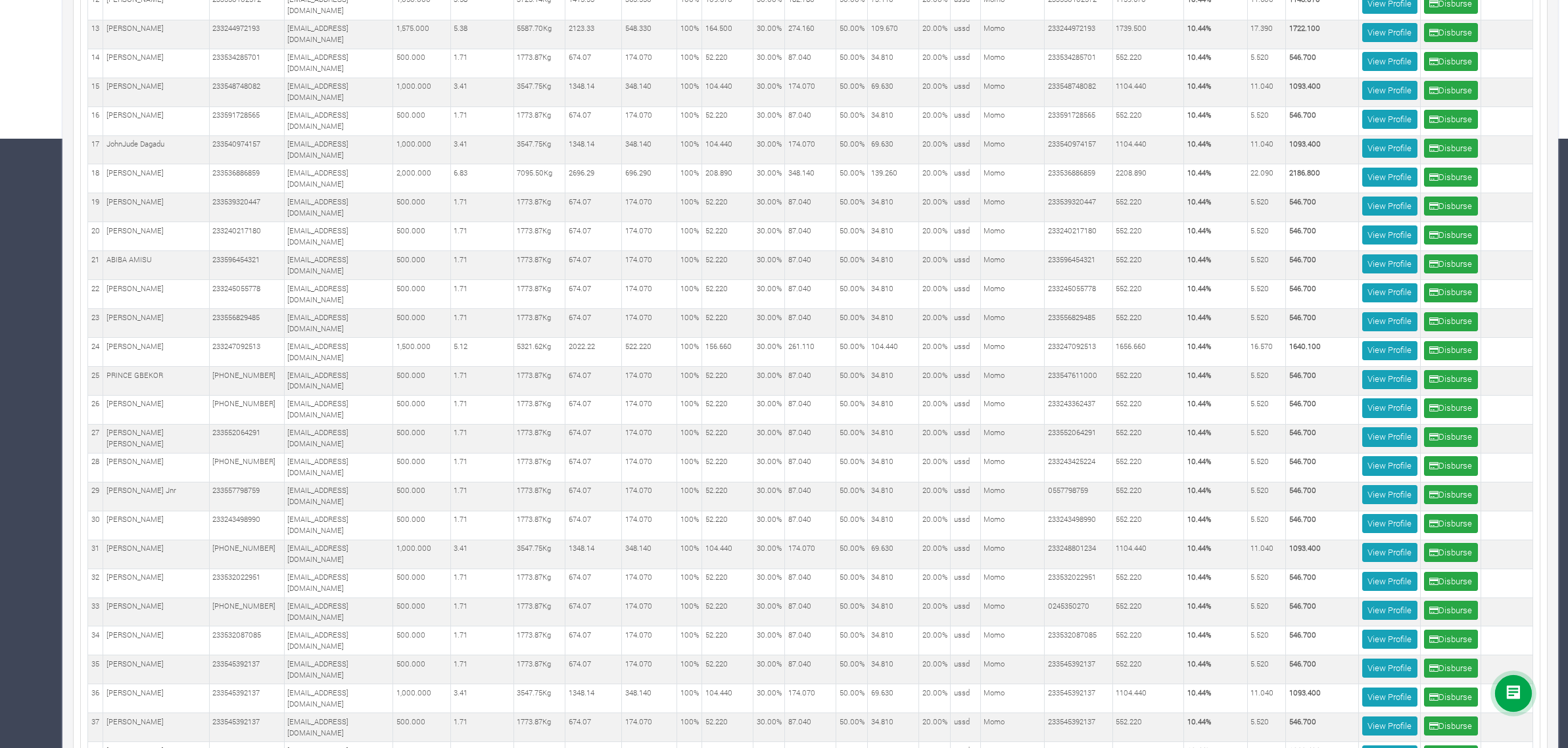 copy 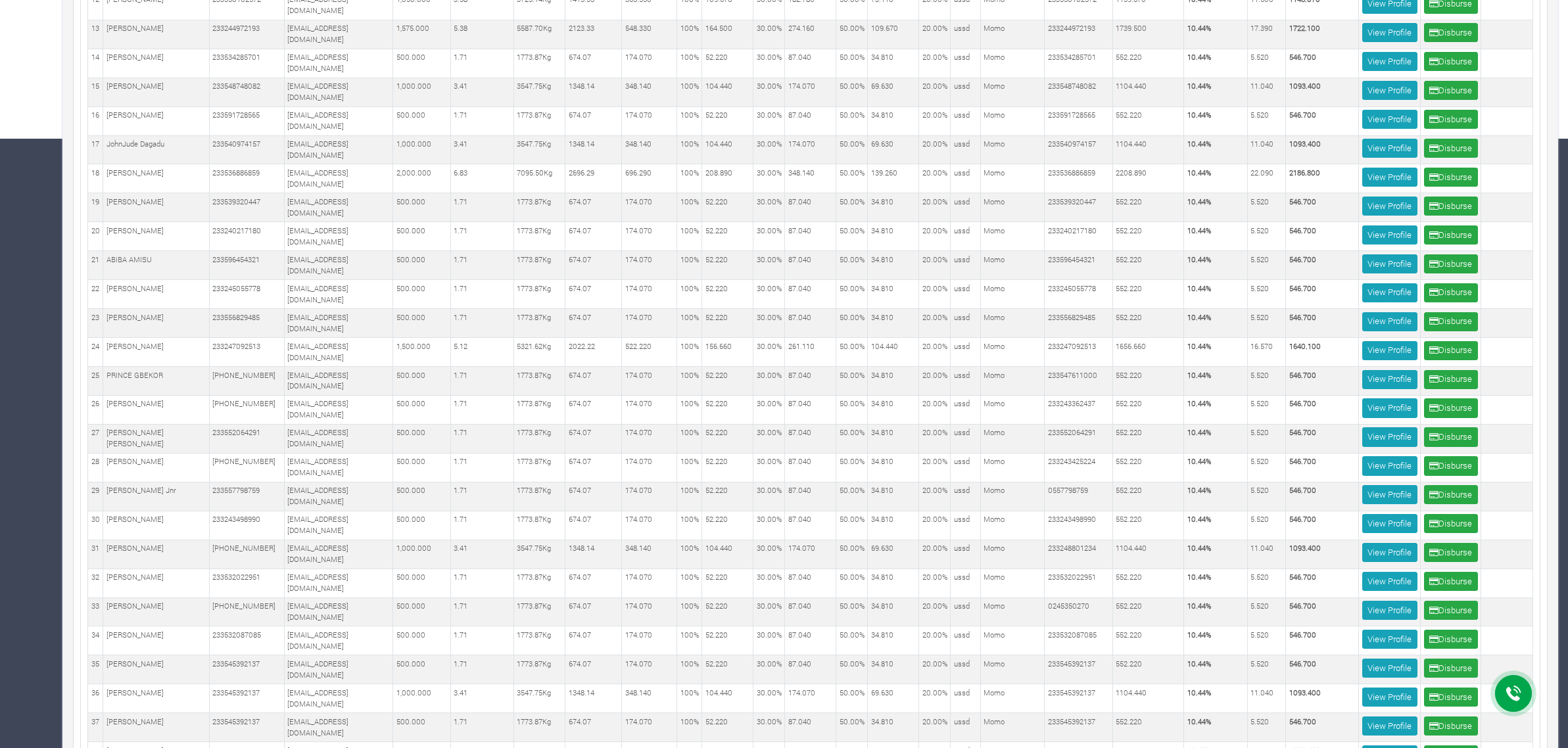 click at bounding box center (1507, 525) 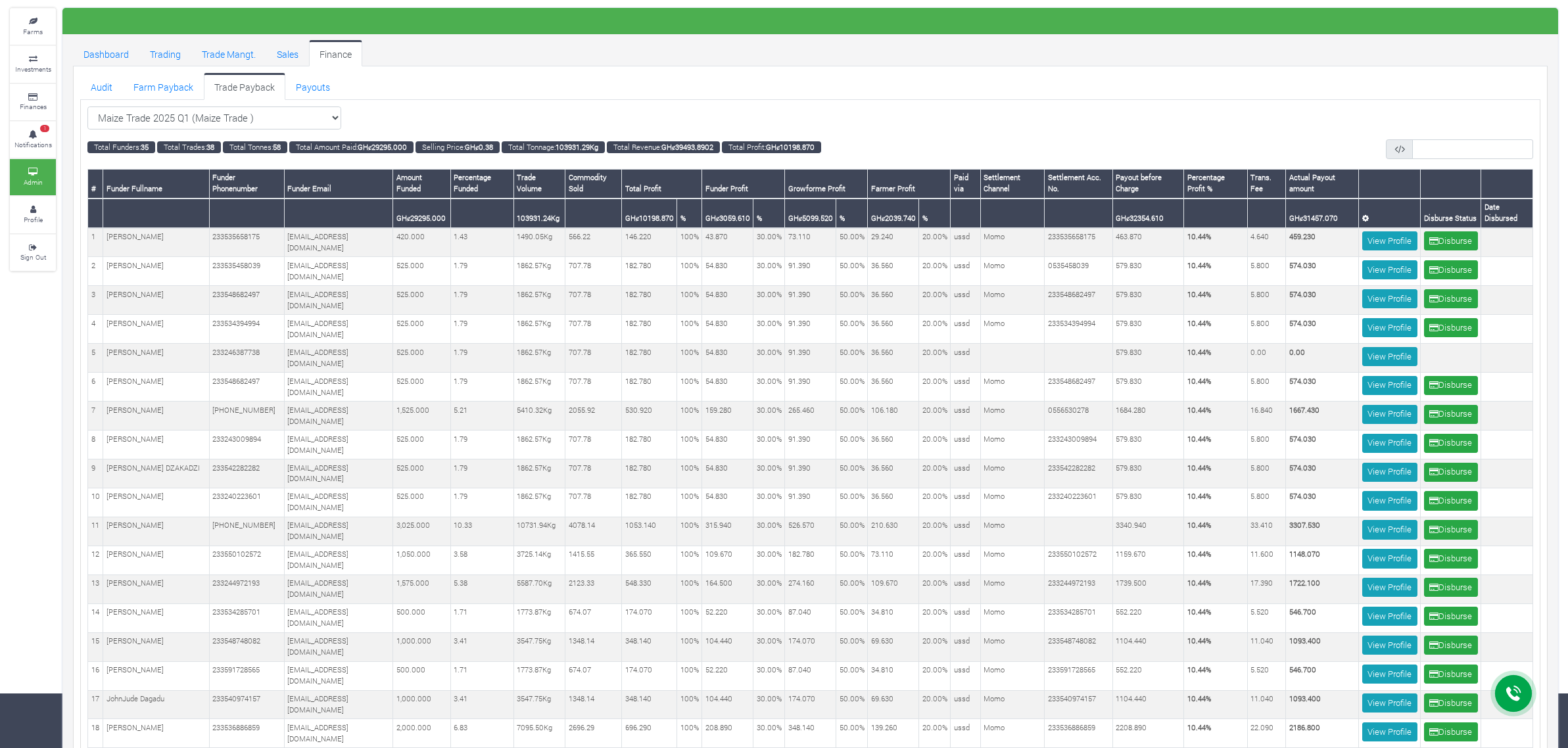 scroll, scrollTop: 0, scrollLeft: 0, axis: both 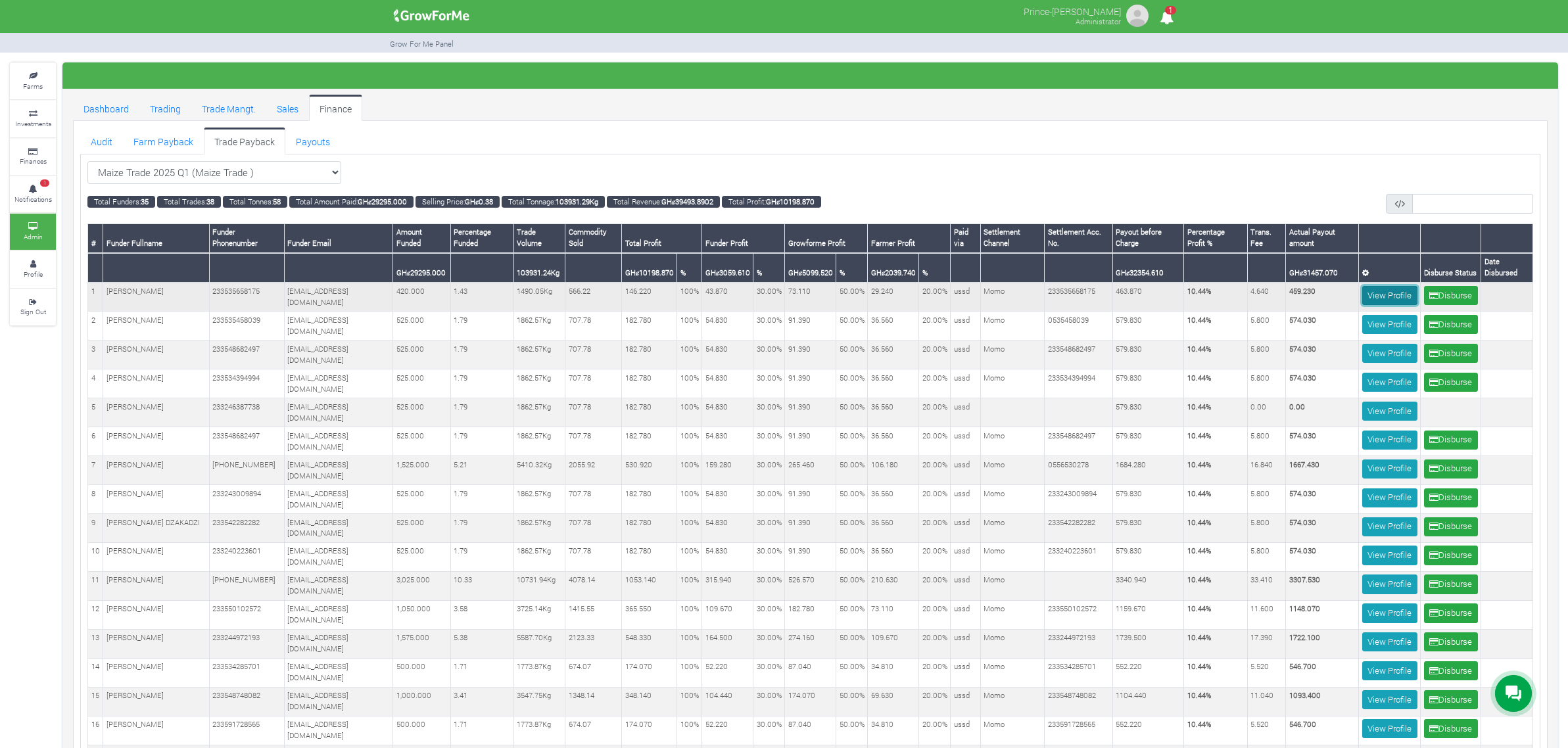 click on "View
Profile" at bounding box center [1390, 295] 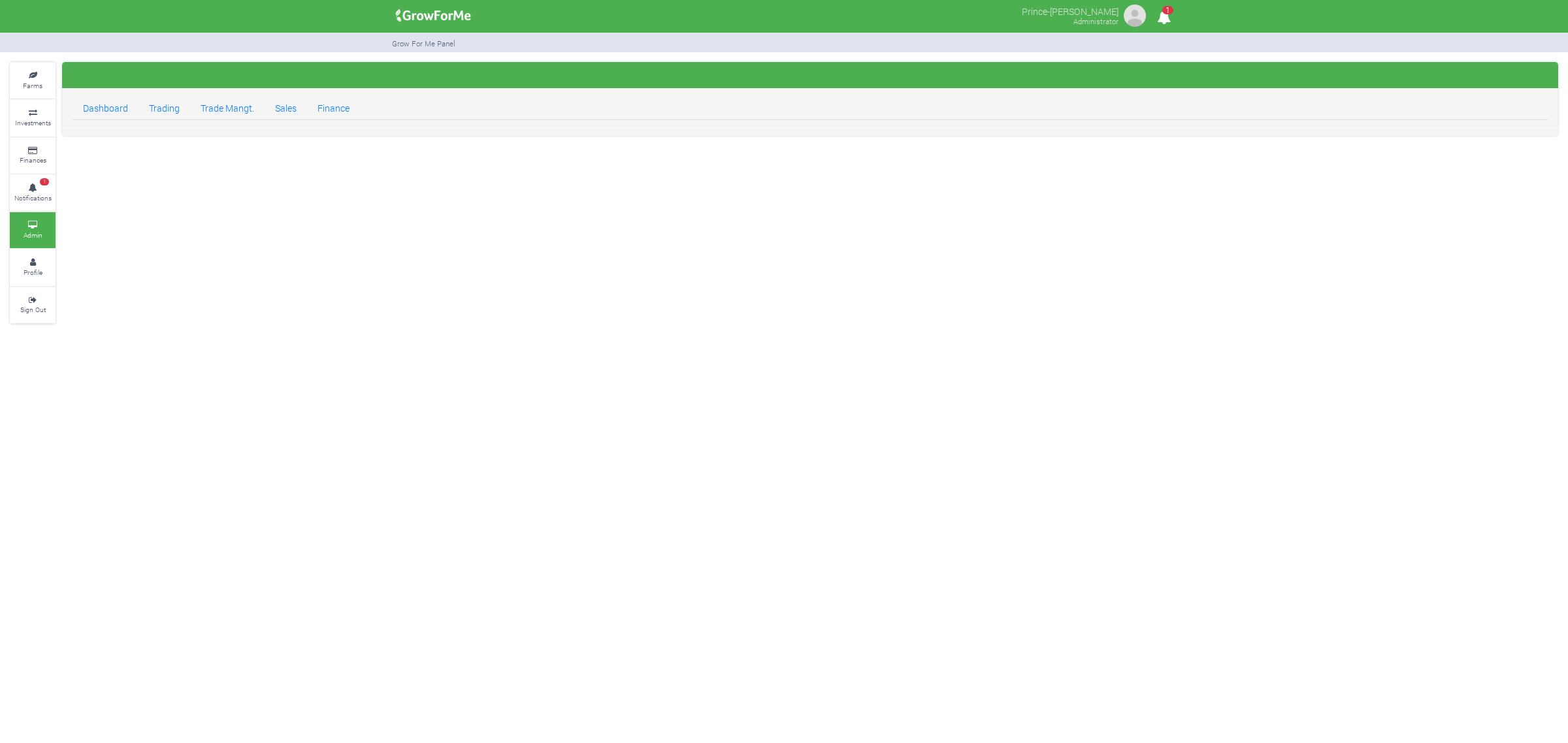 scroll, scrollTop: 0, scrollLeft: 0, axis: both 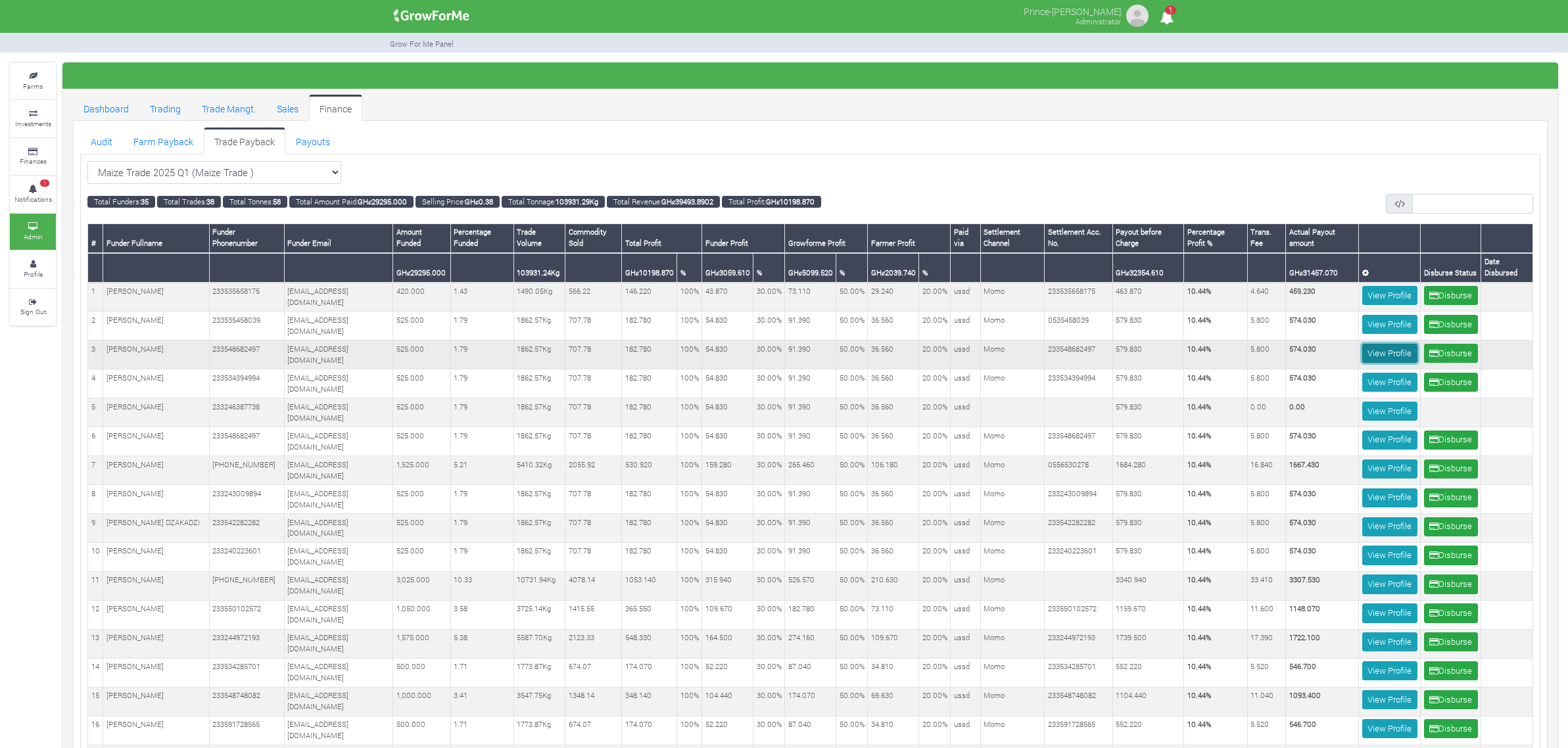 click on "View
Profile" at bounding box center (1390, 353) 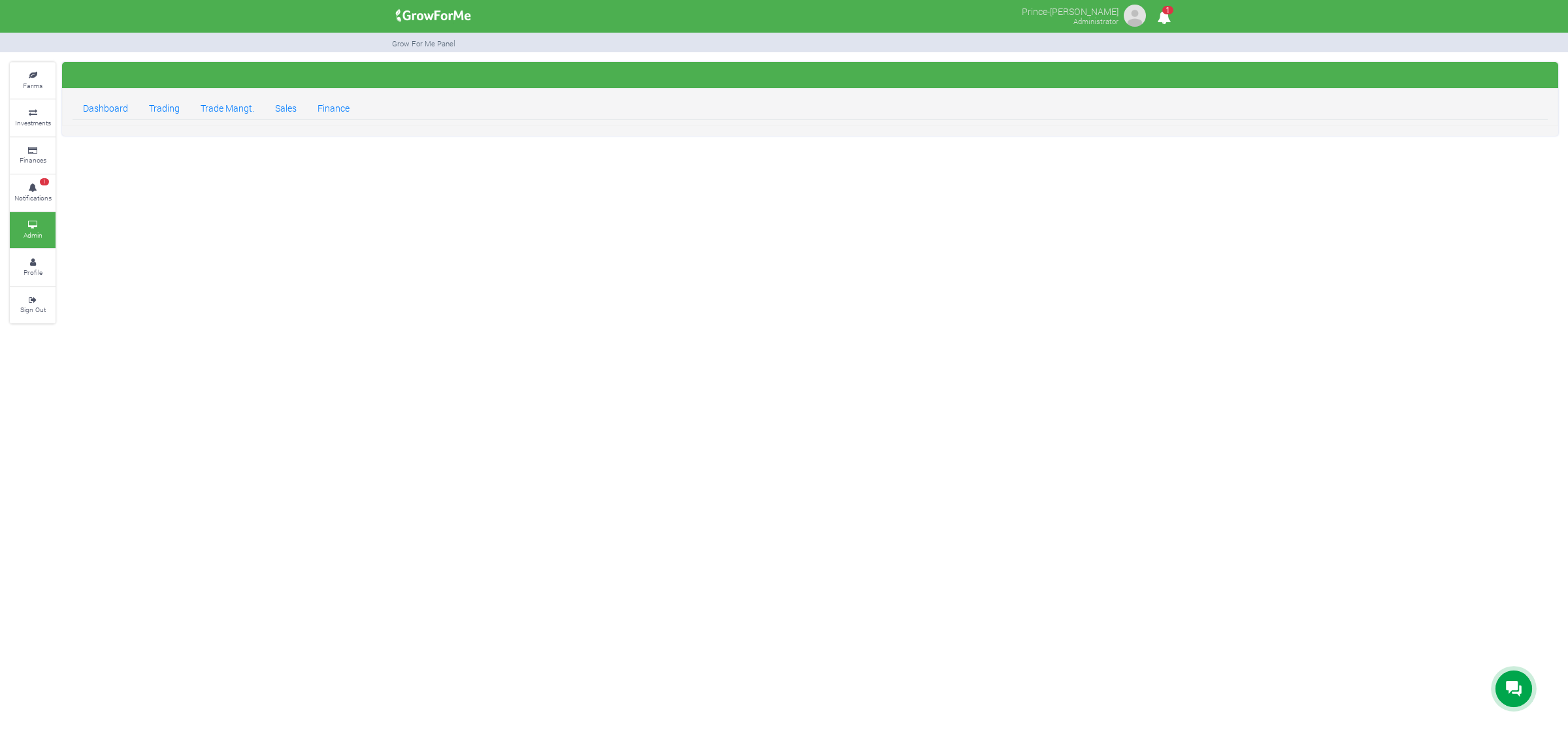 scroll, scrollTop: 0, scrollLeft: 0, axis: both 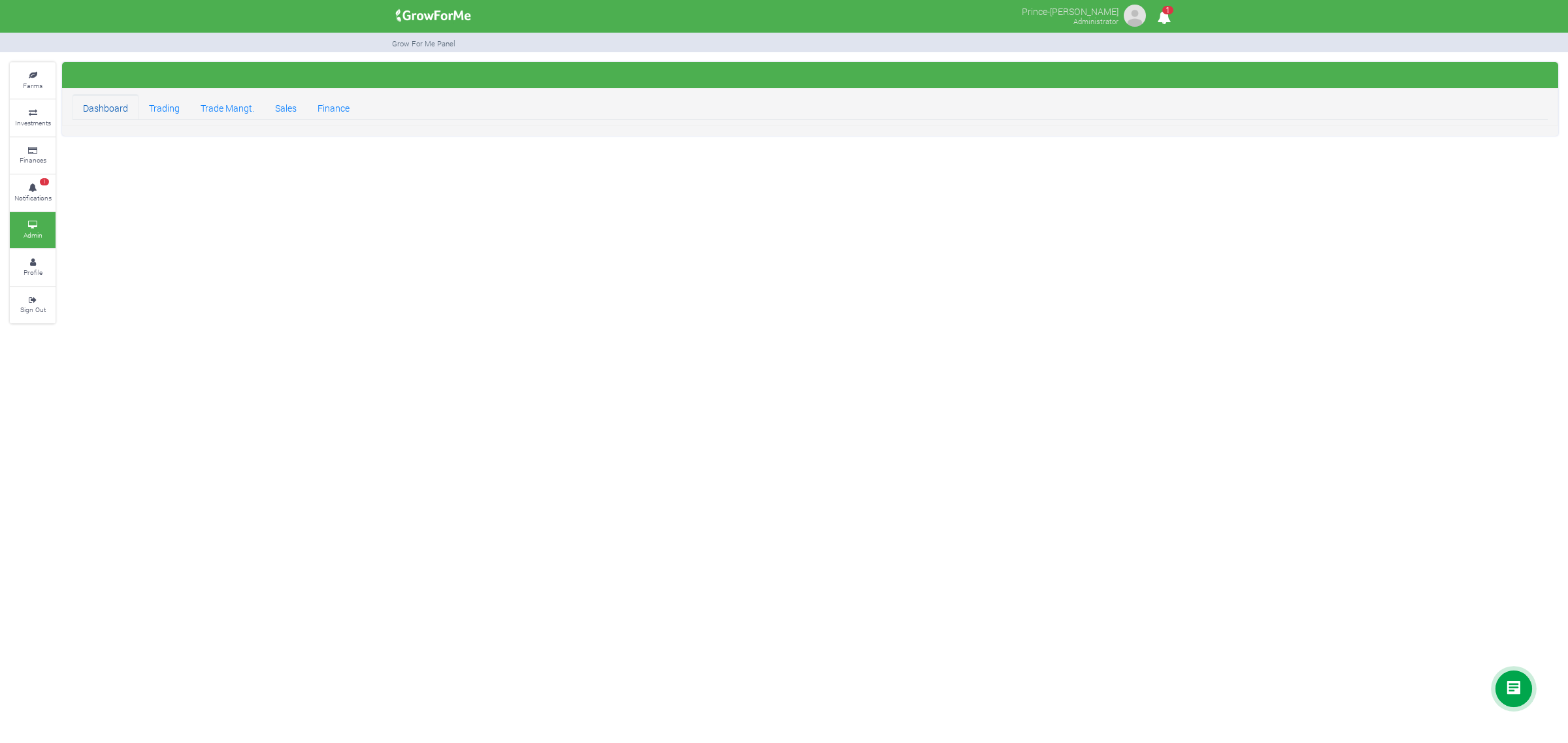 click on "Dashboard" at bounding box center (105, 107) 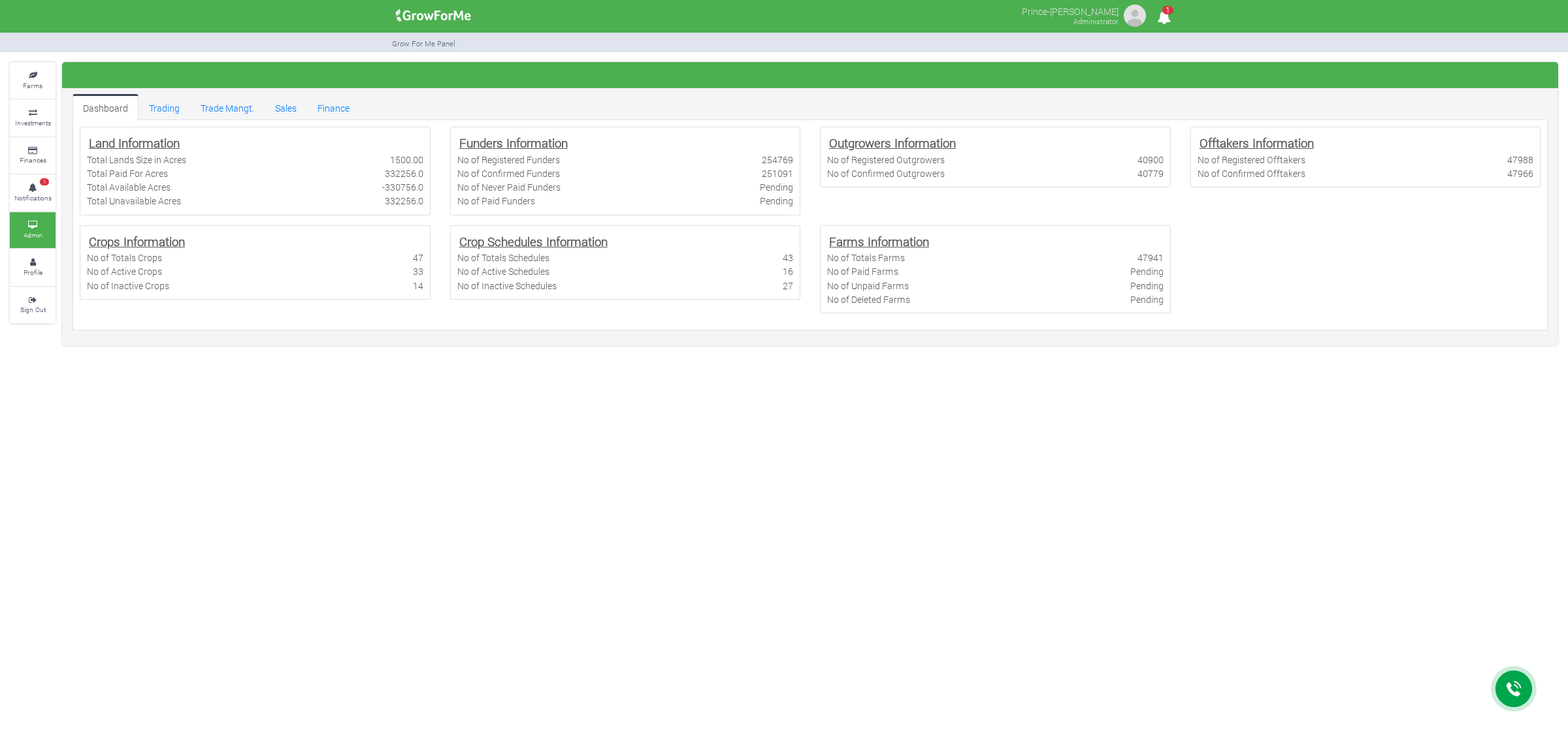 scroll, scrollTop: 0, scrollLeft: 0, axis: both 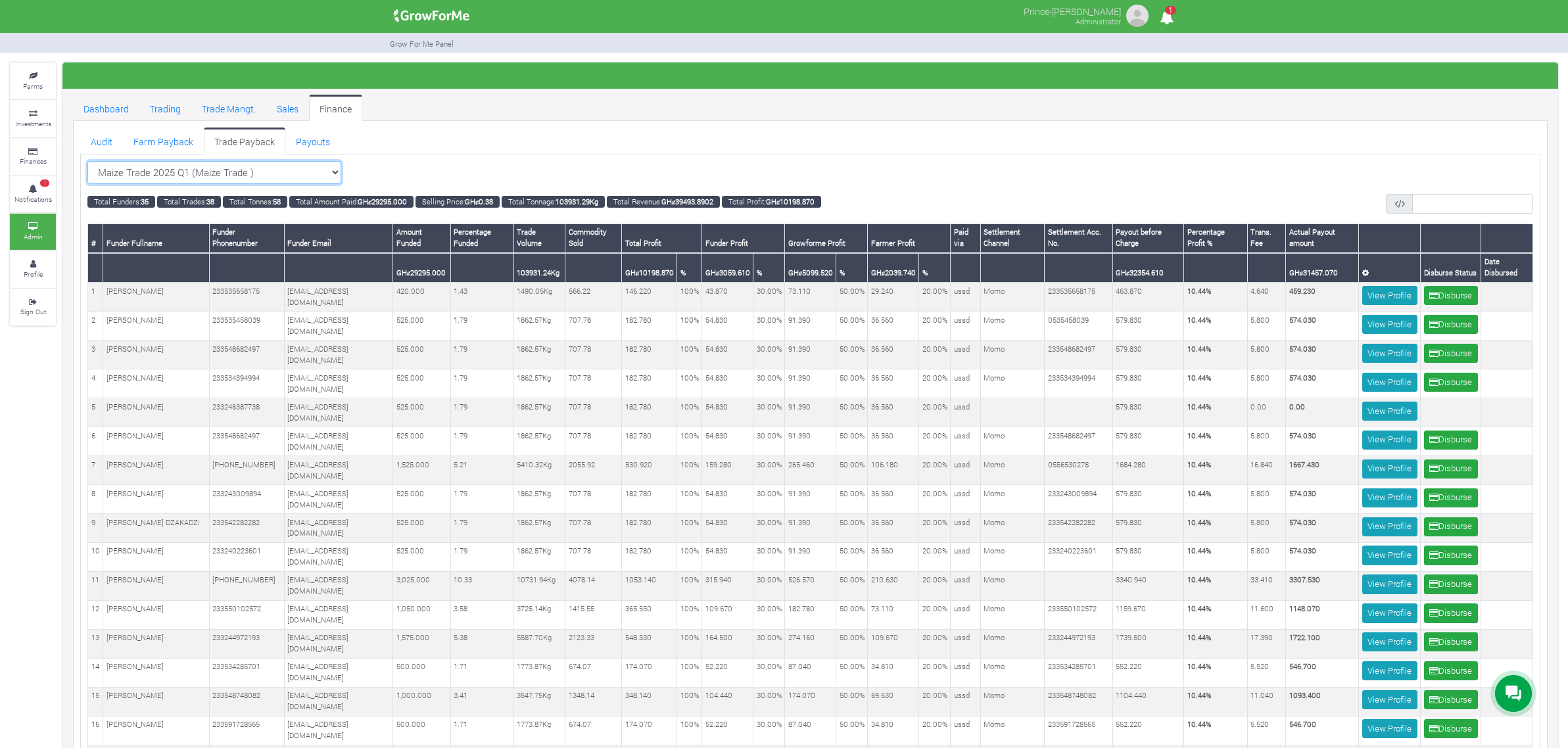 click on "Maize Trade 2025 Q1
(Maize Trade
)
All
Sorghum Trade 2025 Q4
()" at bounding box center (214, 173) 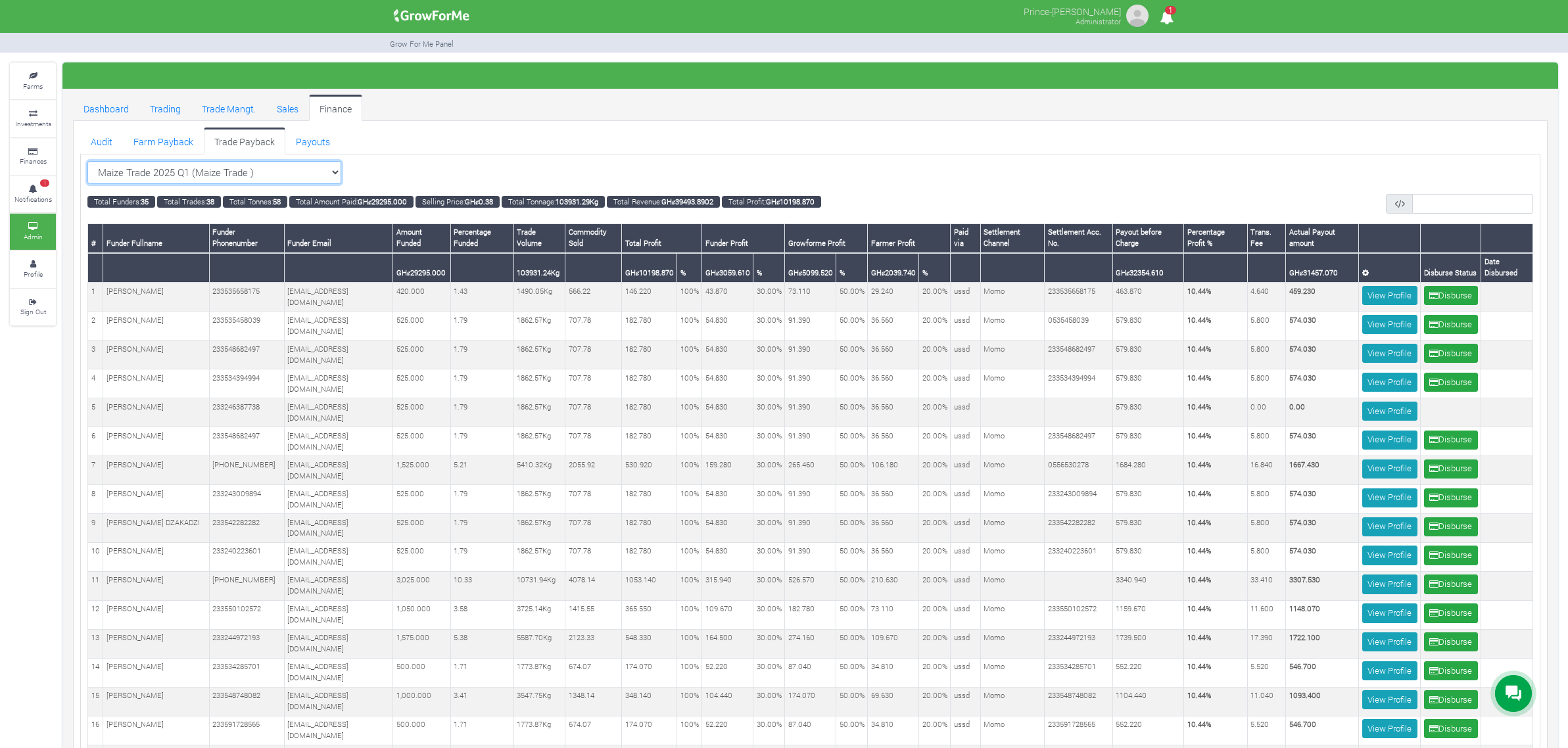 select on "?tradeschedule=28" 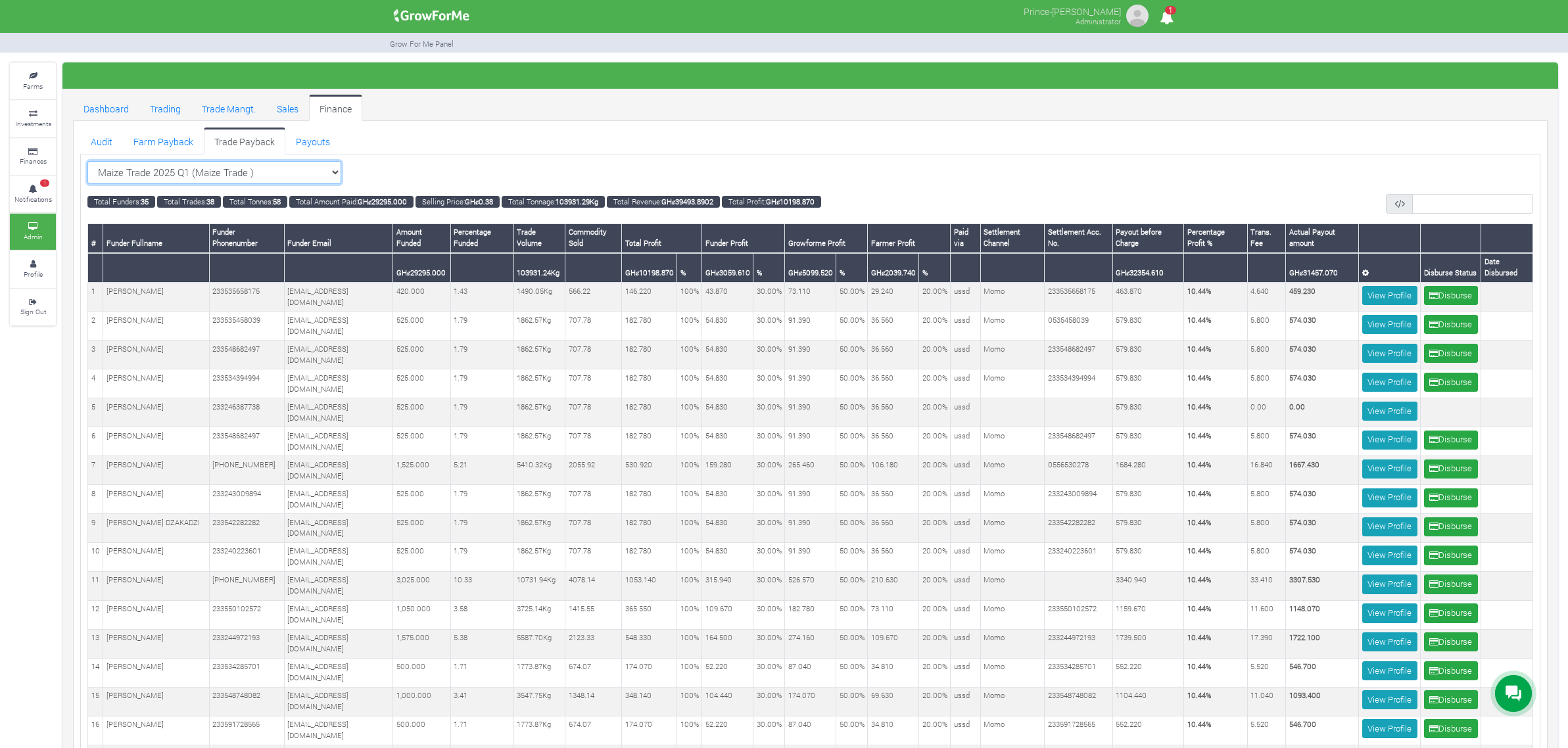 click on "Maize Trade 2025 Q1
(Maize Trade
)
All
Sorghum Trade 2025 Q4
()" at bounding box center [214, 173] 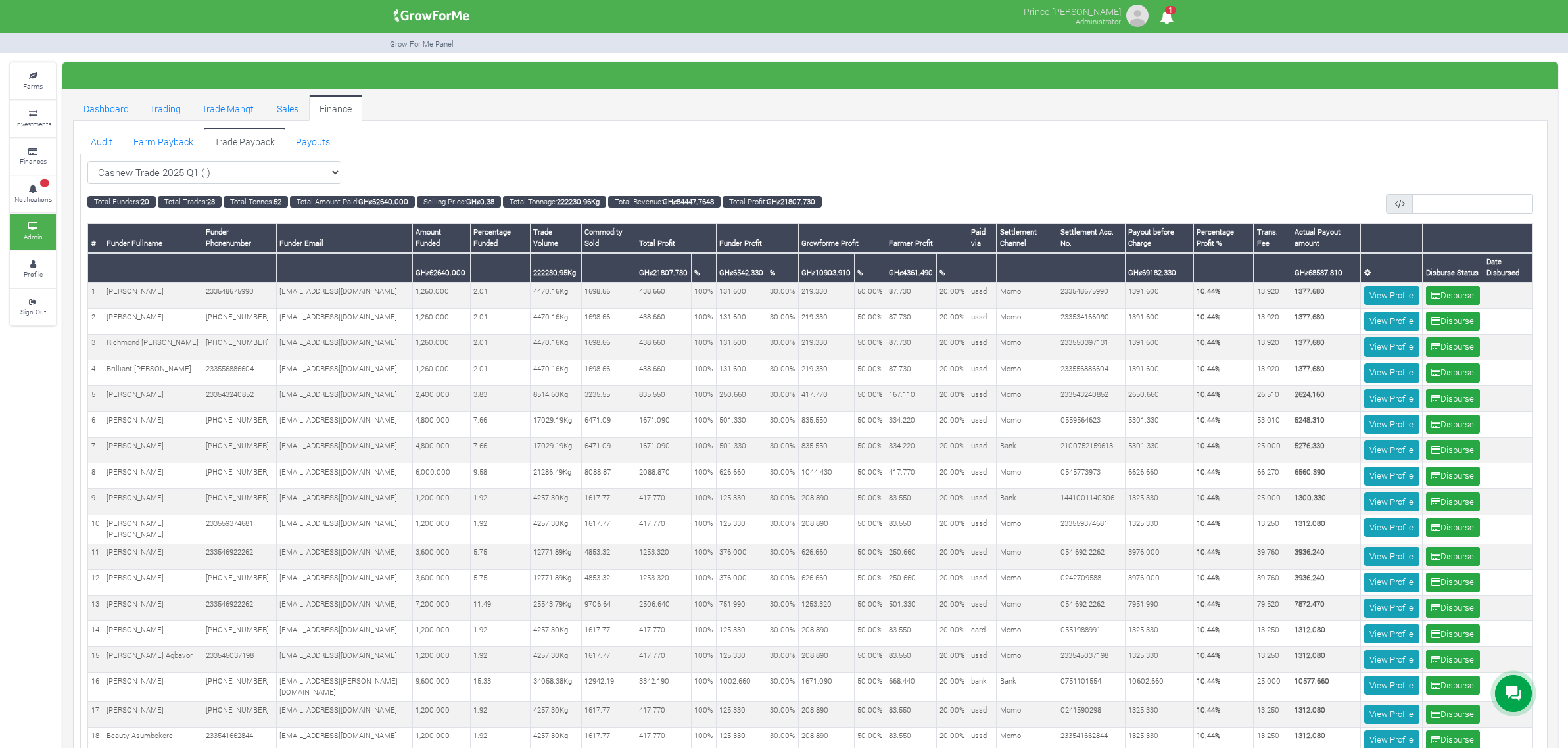 scroll, scrollTop: 0, scrollLeft: 0, axis: both 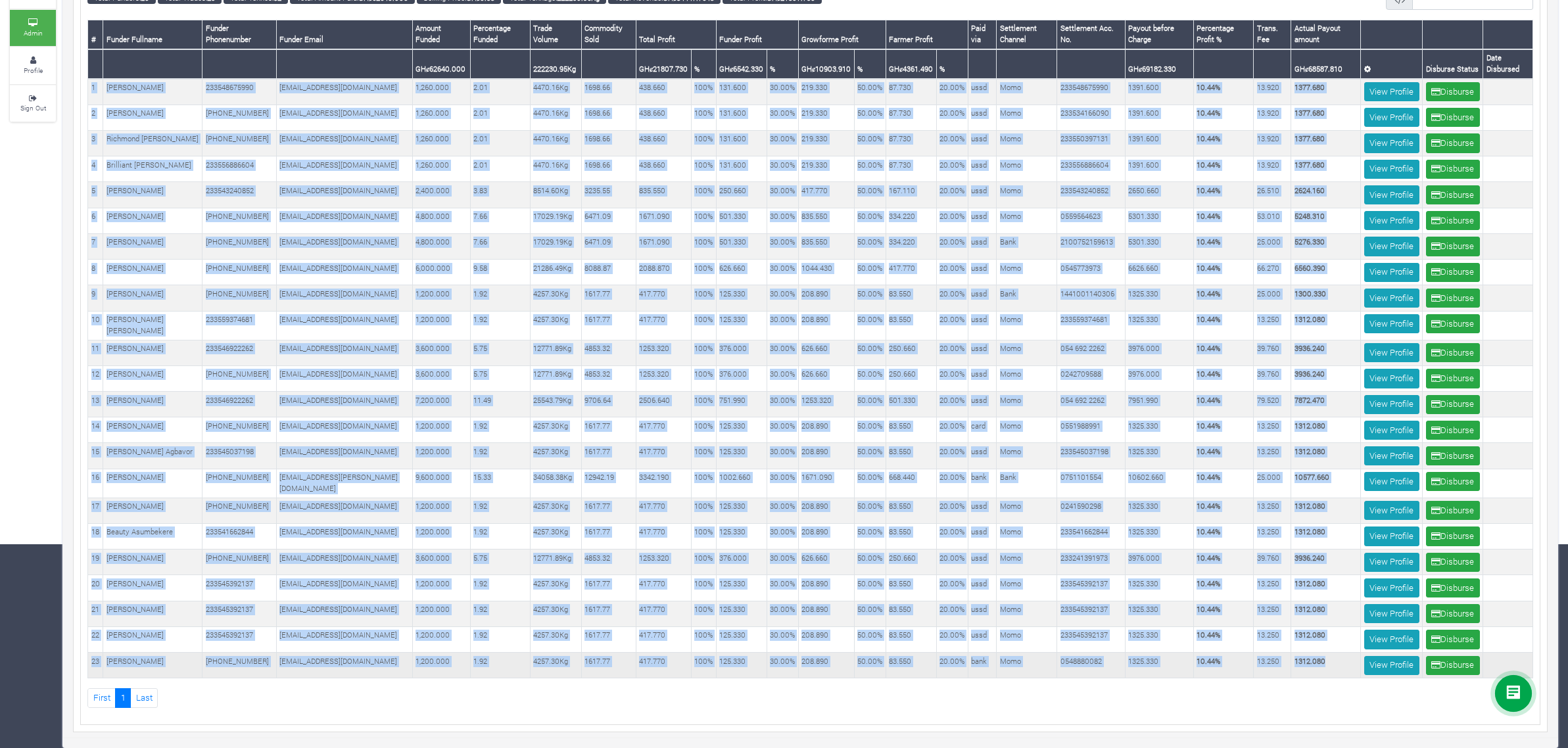 drag, startPoint x: 91, startPoint y: 293, endPoint x: 1339, endPoint y: 654, distance: 1299.1632 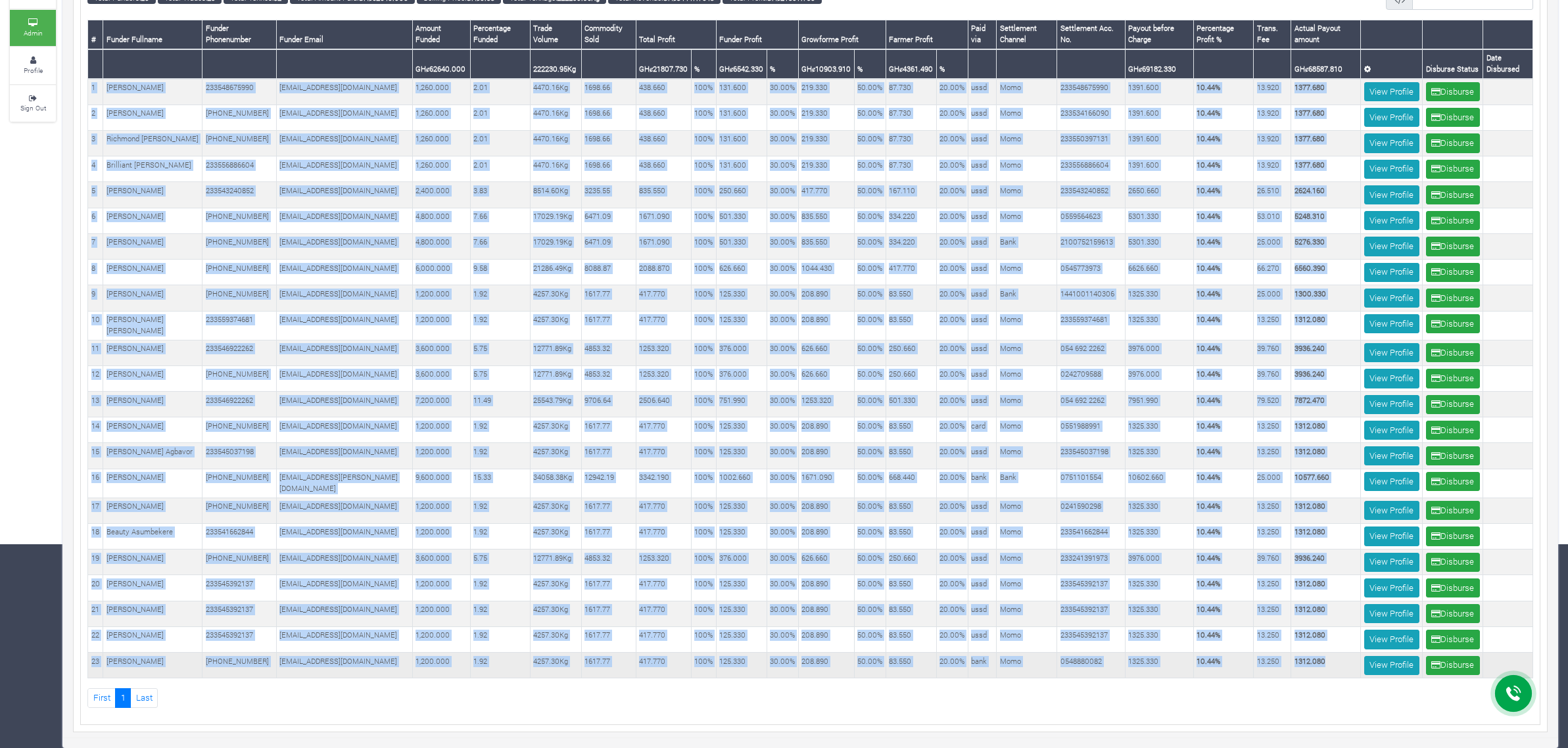 copy on "1
RICHARD ODOR
233548675990
233548675990@growforme.com
1,260.000
2.01
4470.16Kg
1698.66
438.660 100%
131.600 30.00%
219.3..." 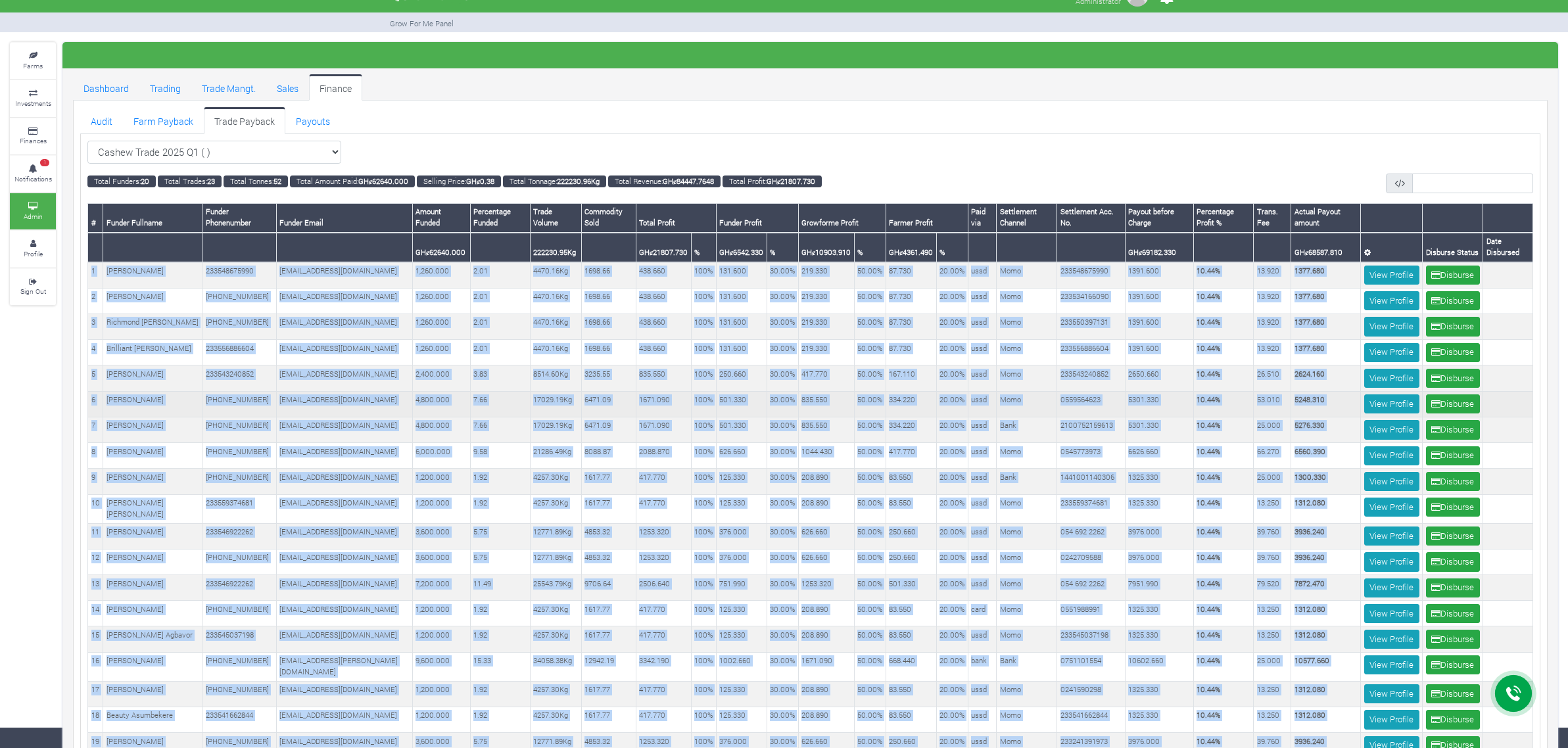 scroll, scrollTop: 0, scrollLeft: 0, axis: both 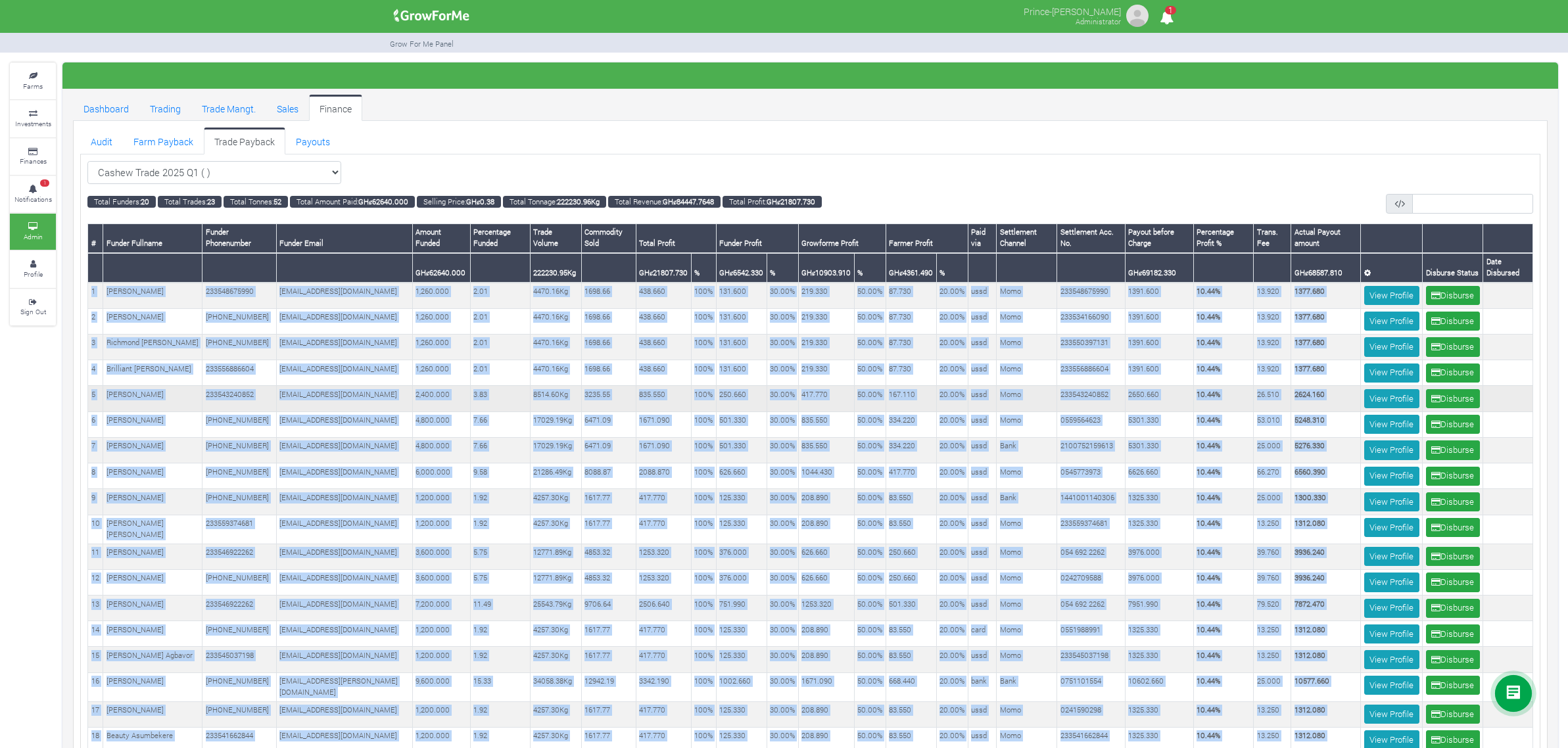 click on "3.83" at bounding box center (500, 398) 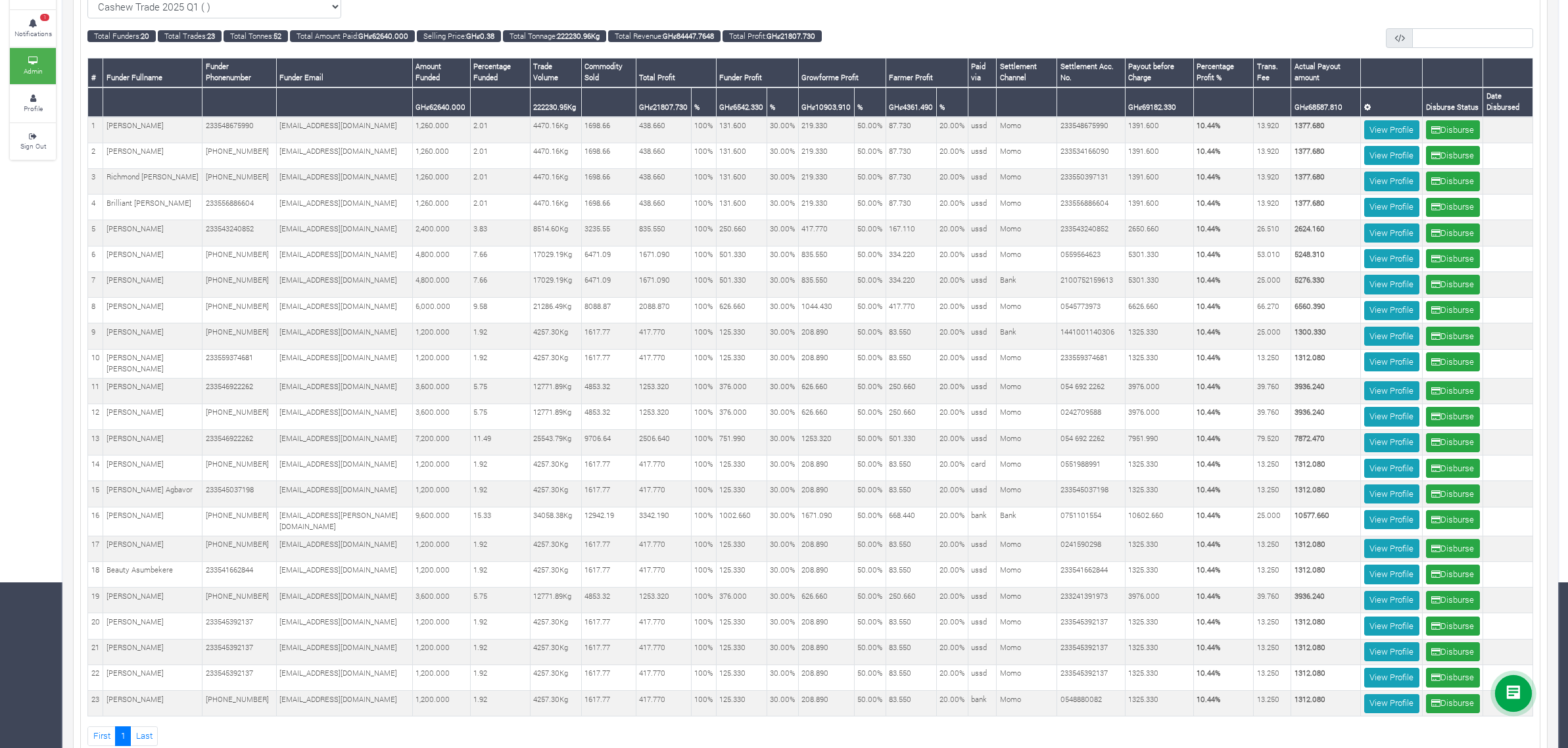 scroll, scrollTop: 212, scrollLeft: 0, axis: vertical 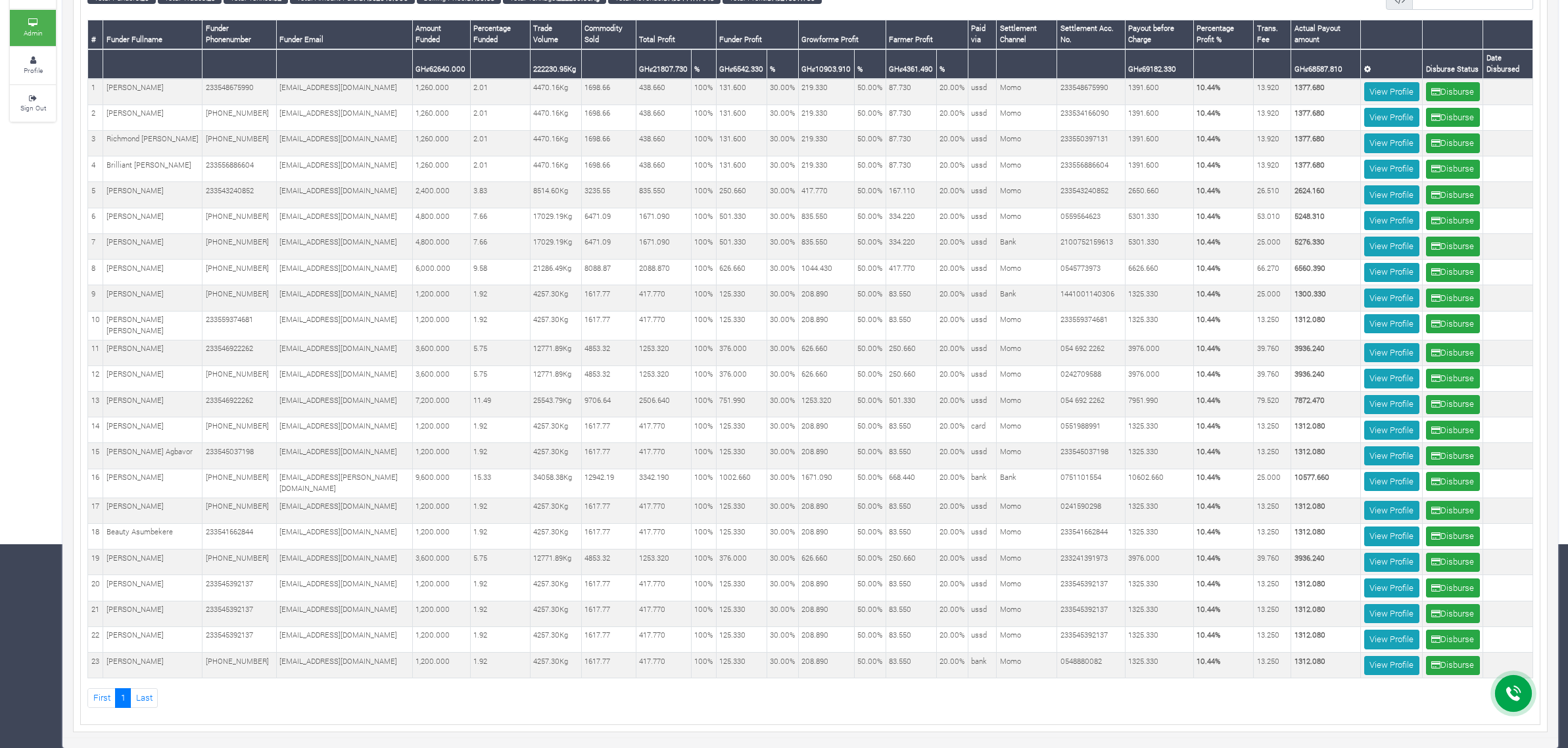 drag, startPoint x: 87, startPoint y: 231, endPoint x: 1454, endPoint y: 686, distance: 1440.734 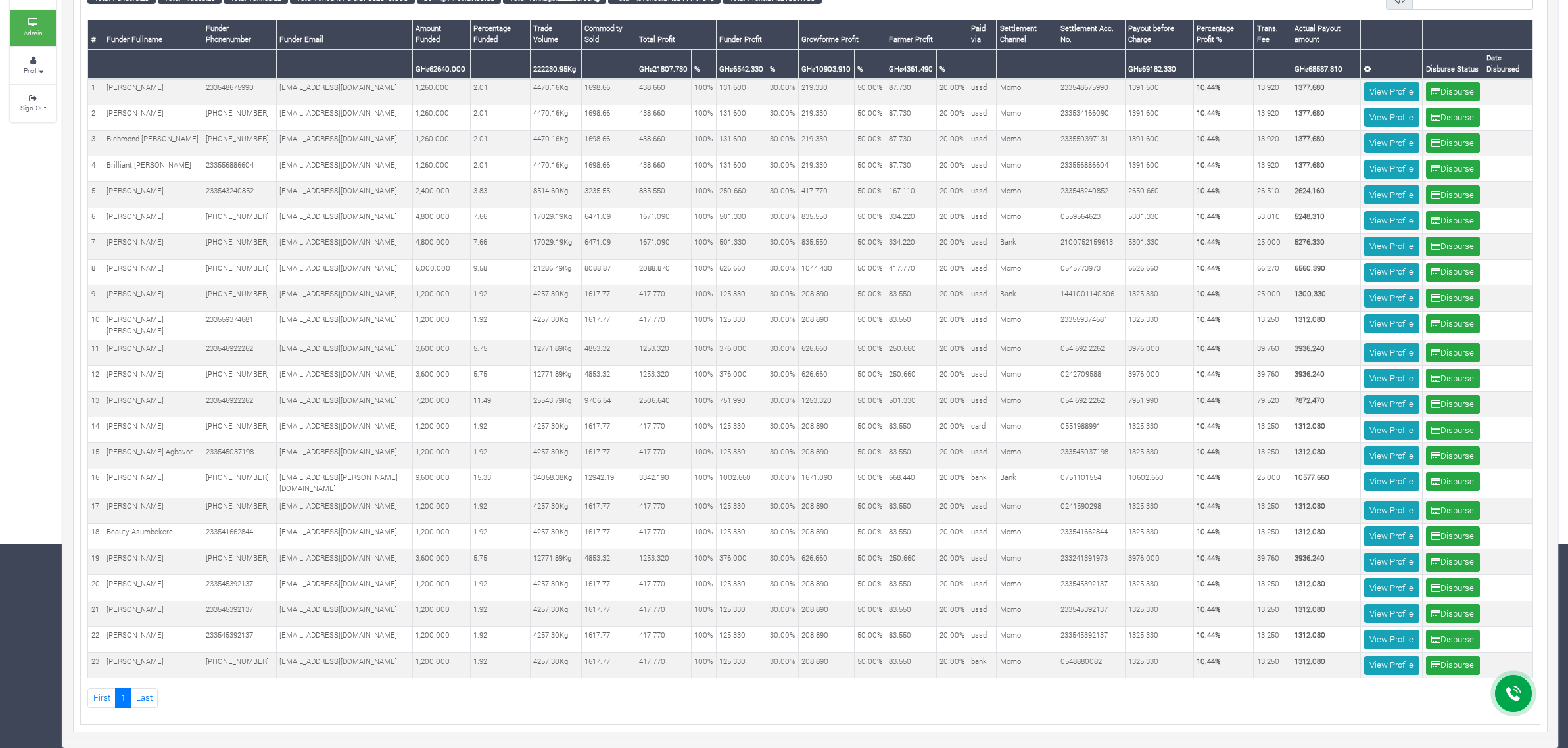 click on "#
Funder Fullname
Funder Phonenumber
Funder Email
Amount Funded
Percentage Funded
Trade Volume" at bounding box center (810, 354) 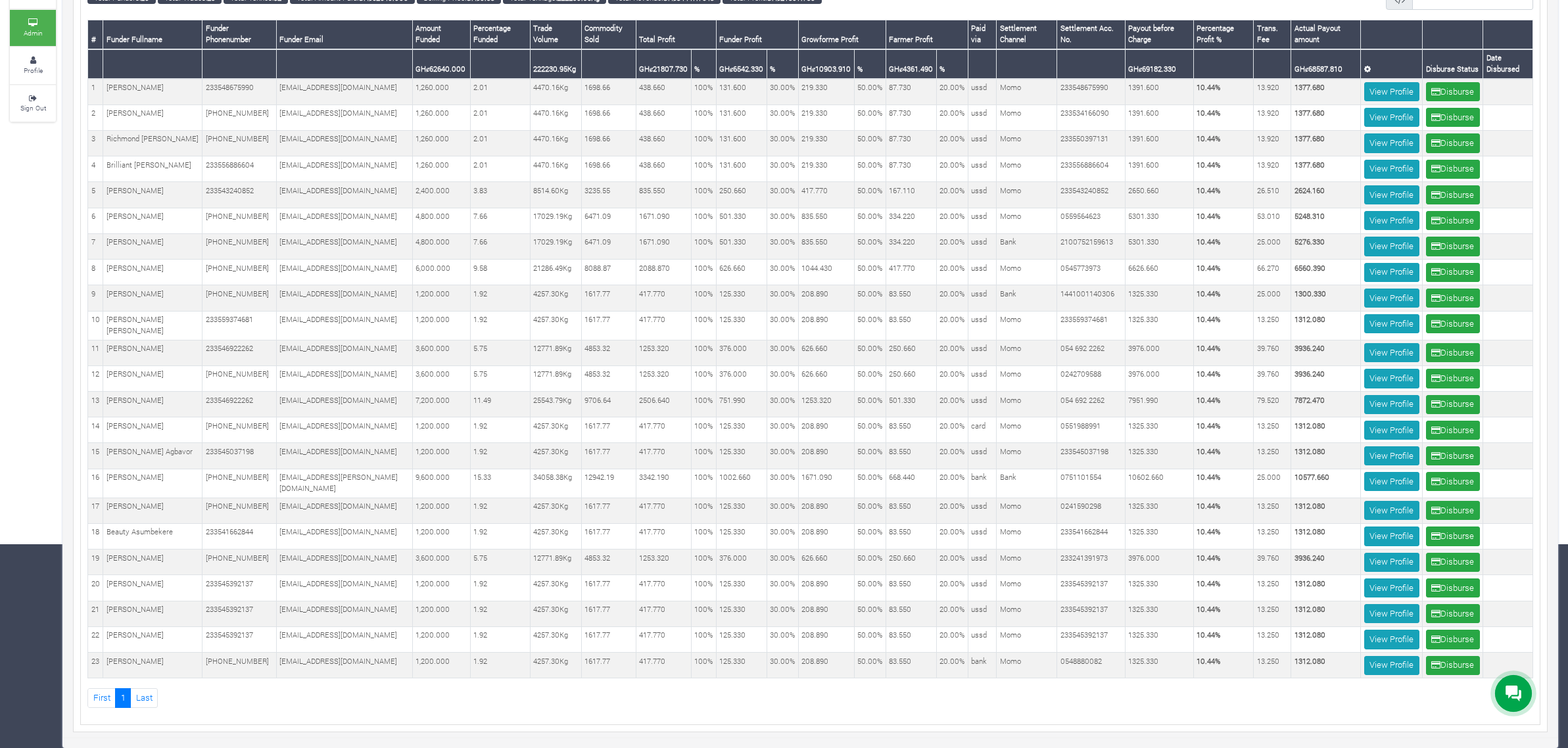 copy 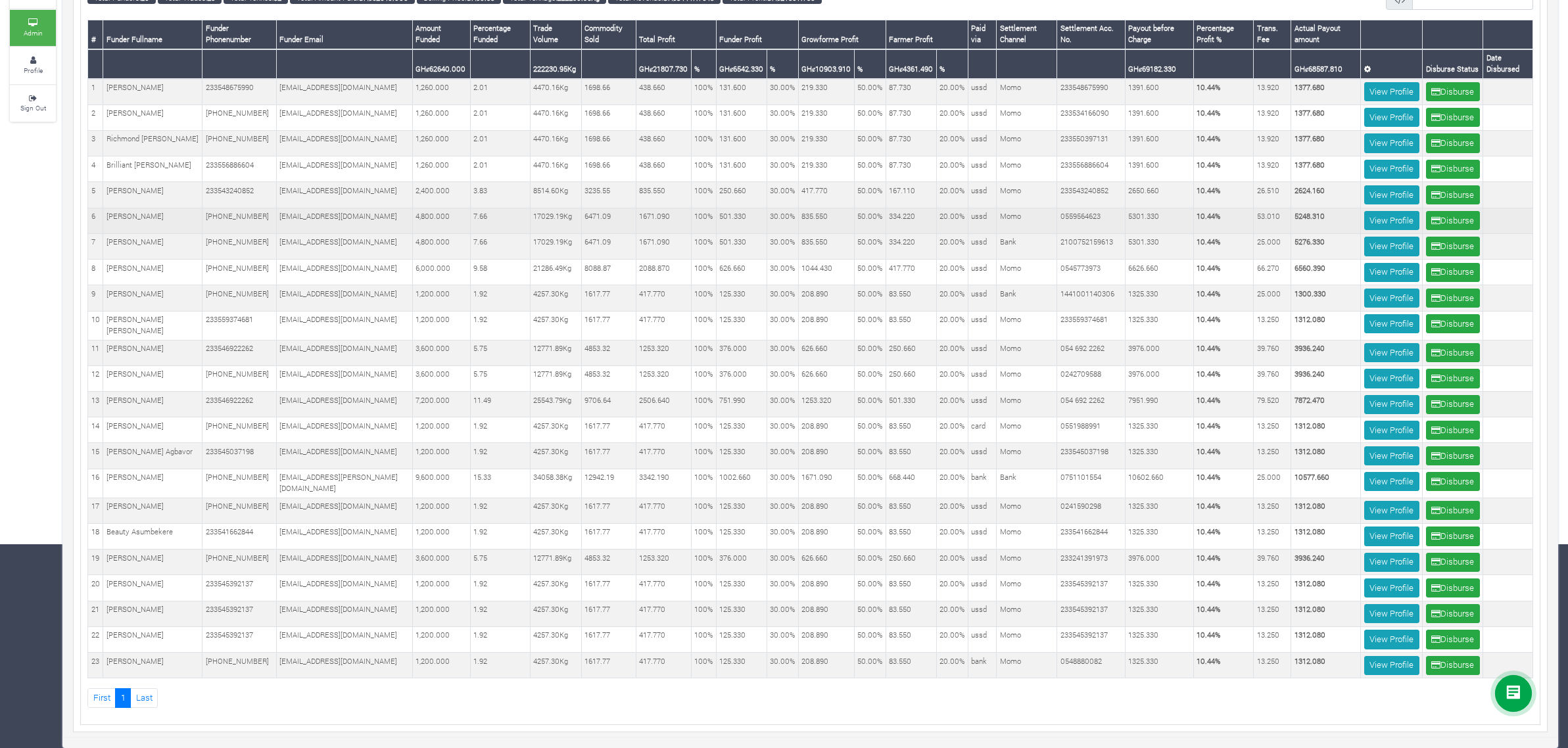 click on "4,800.000" at bounding box center (441, 220) 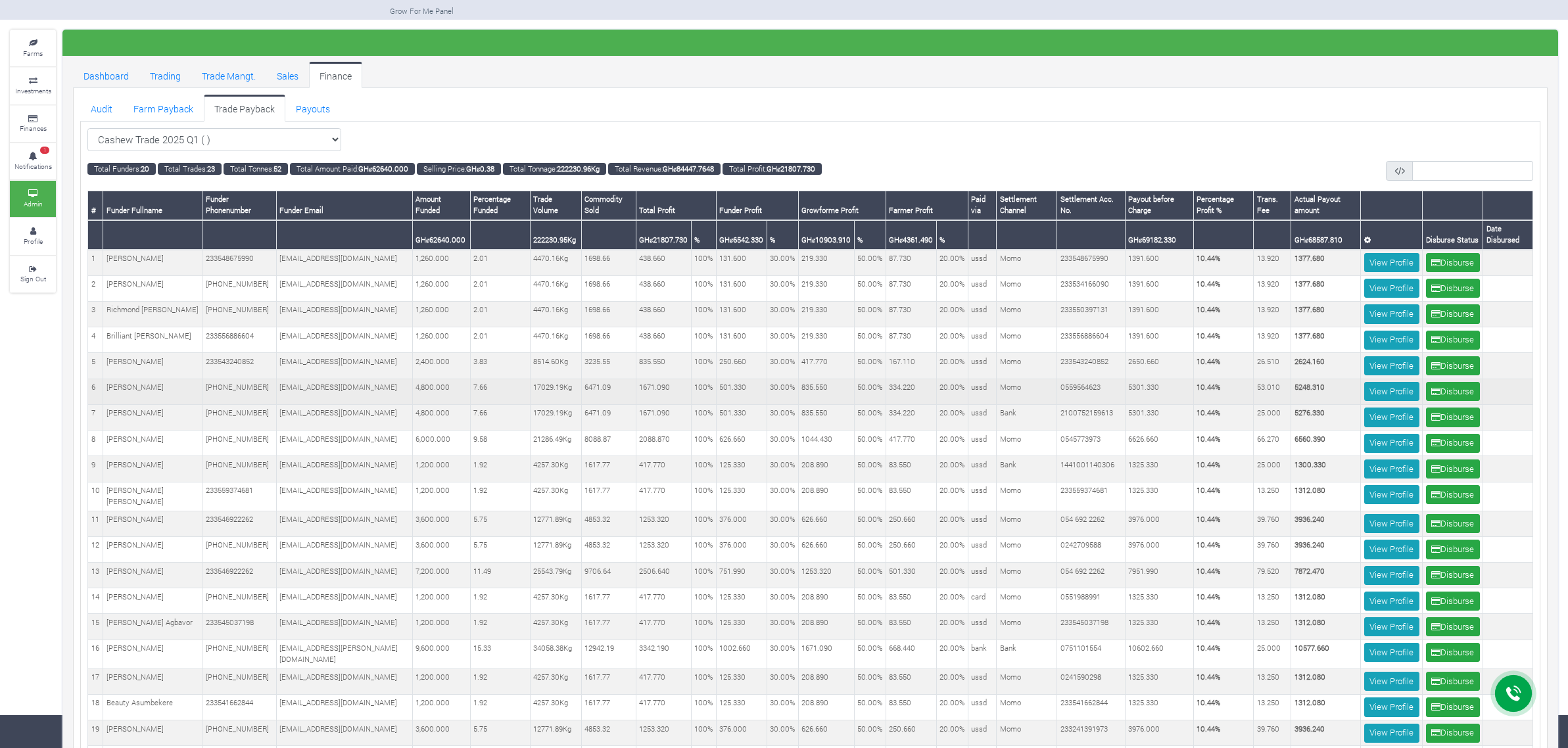 scroll, scrollTop: 0, scrollLeft: 0, axis: both 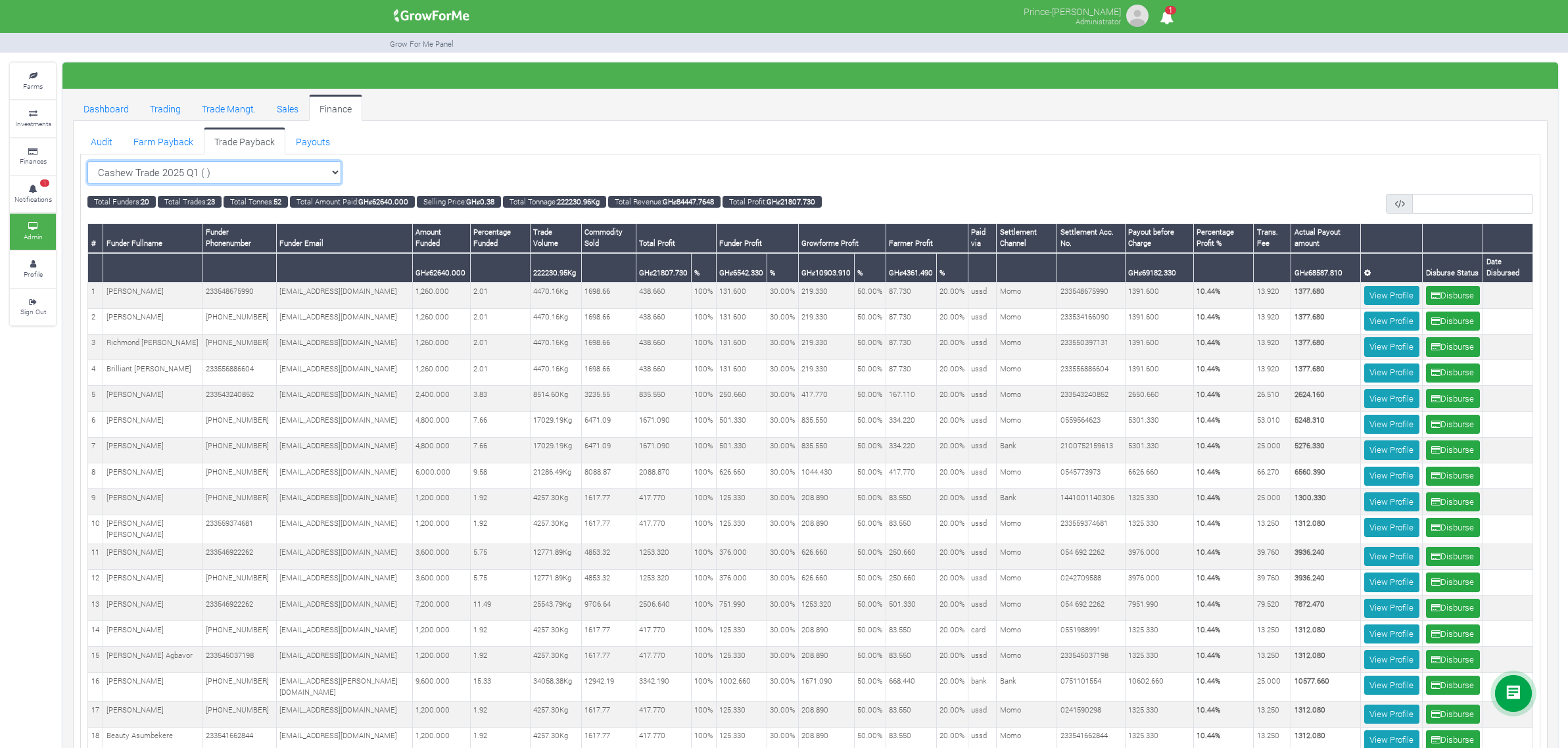 click on "Cashew Trade 2025 Q1
(
)
All
Sorghum Trade 2025 Q4
()" at bounding box center (214, 173) 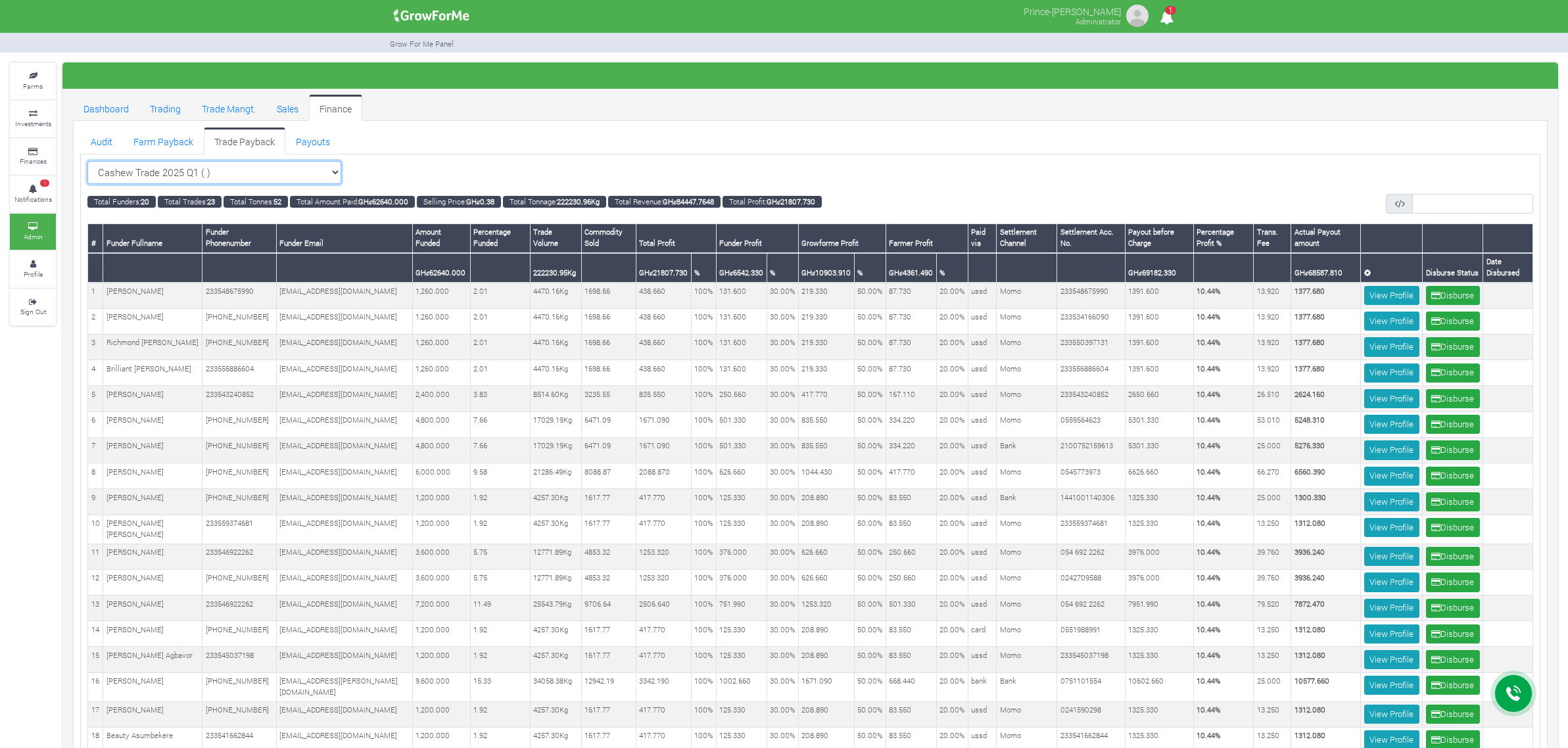 select on "?tradeschedule=27" 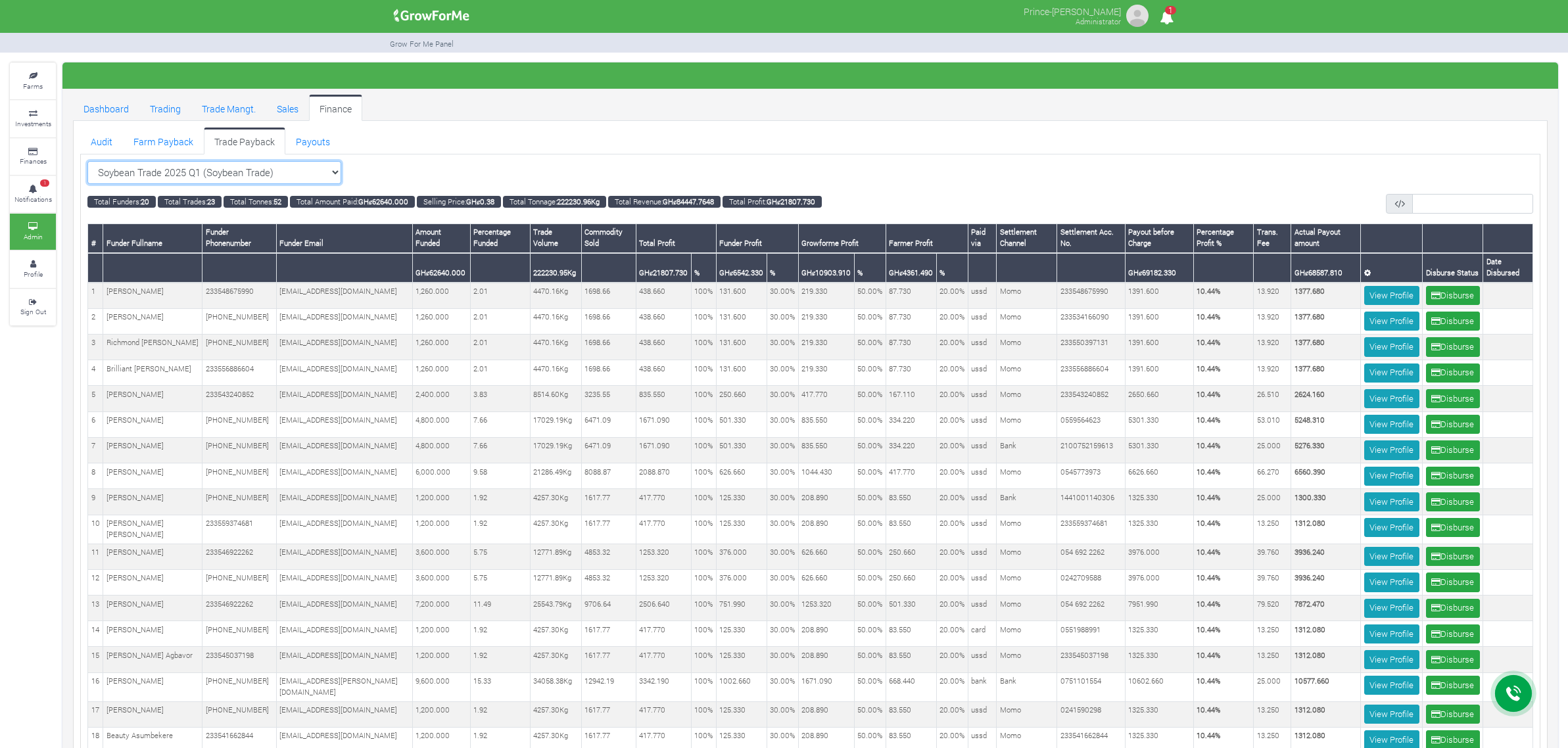 click on "Cashew Trade 2025 Q1
(
)
All
Sorghum Trade 2025 Q4
()" at bounding box center (214, 173) 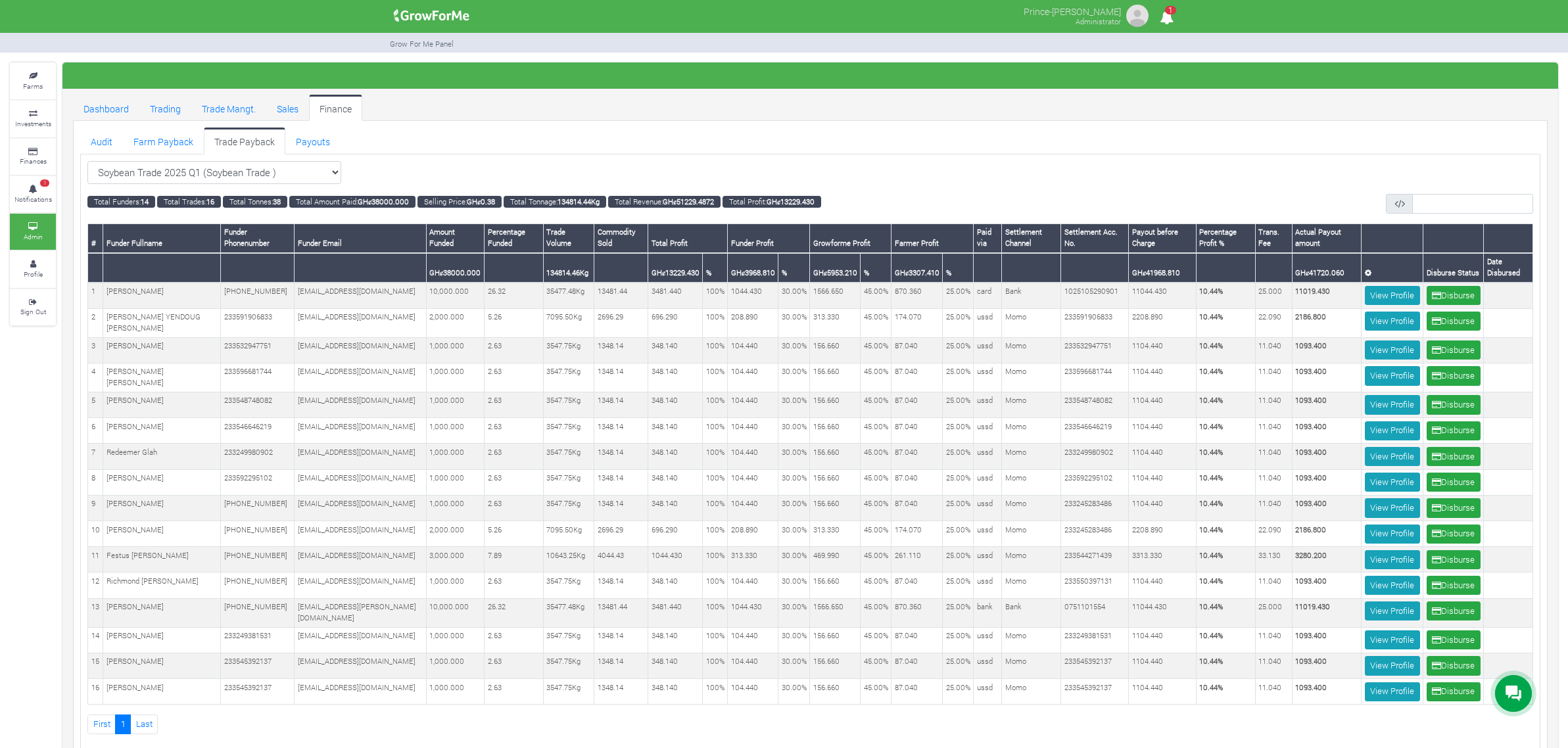 scroll, scrollTop: 0, scrollLeft: 0, axis: both 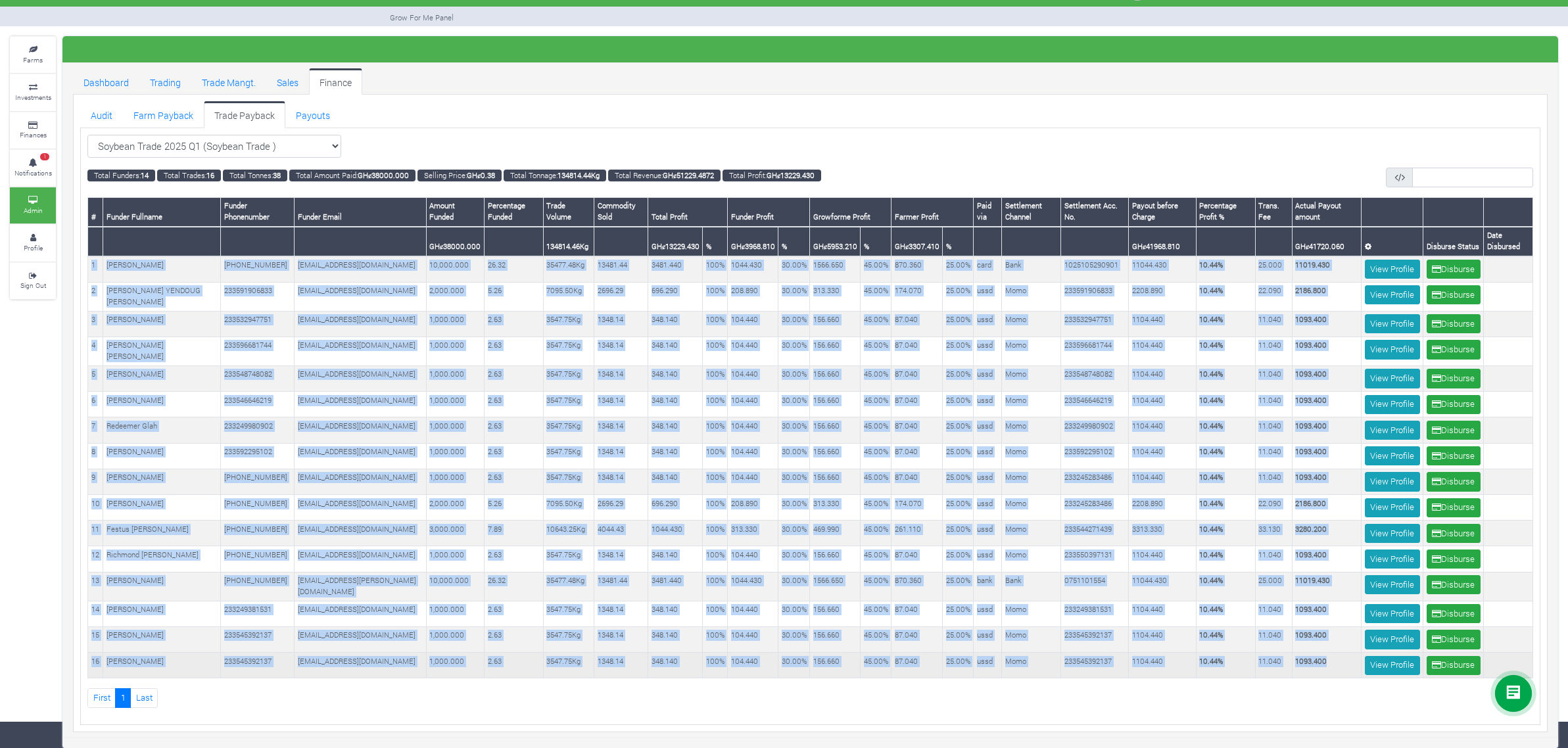 drag, startPoint x: 90, startPoint y: 264, endPoint x: 1331, endPoint y: 657, distance: 1301.7411 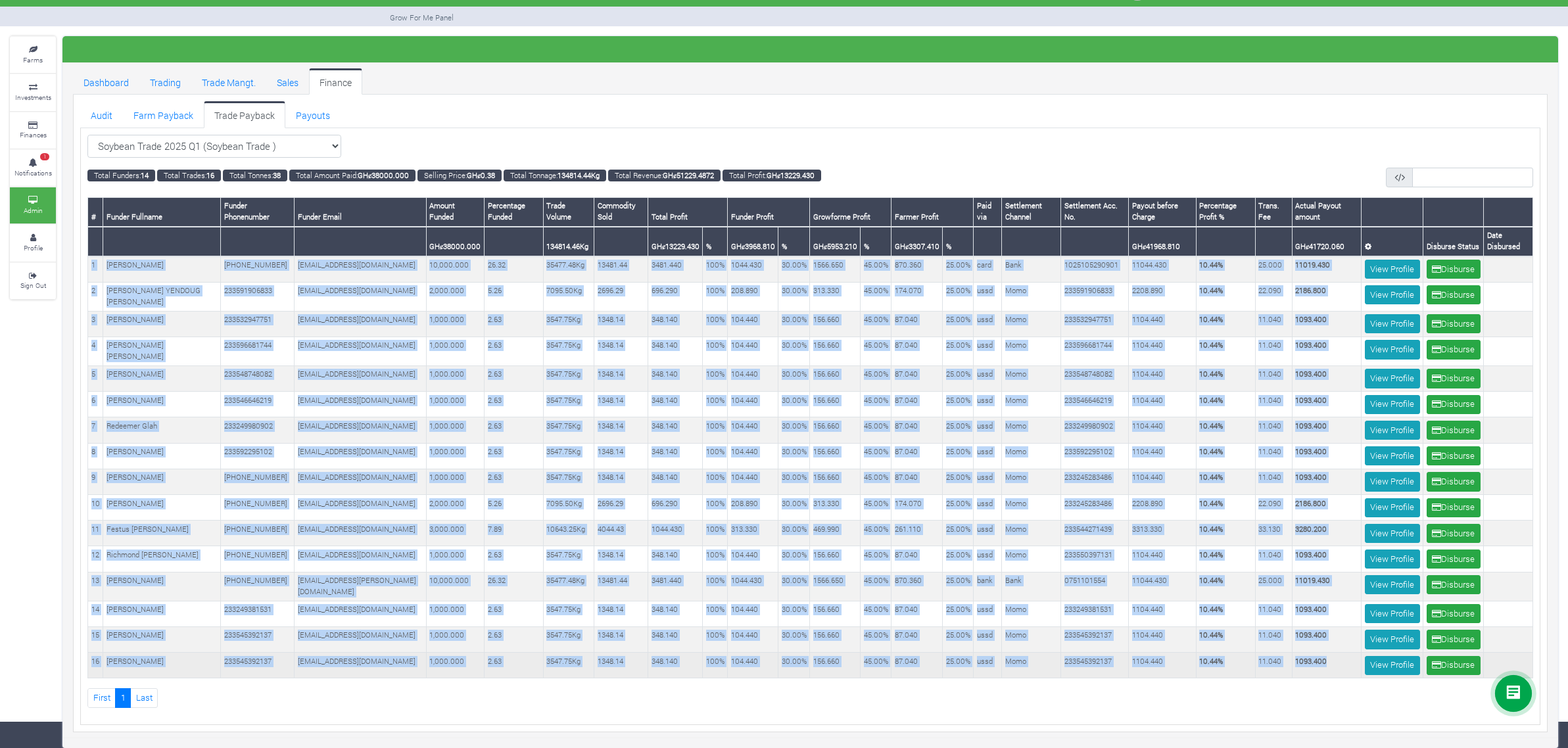 click on "1
[PERSON_NAME]
[PHONE_NUMBER]
[EMAIL_ADDRESS][DOMAIN_NAME]
10,000.000
26.32
35477.48Kg
13481.44 3481.440 100% 1044.430 30.00% 1566.650 45.00%" at bounding box center [811, 467] 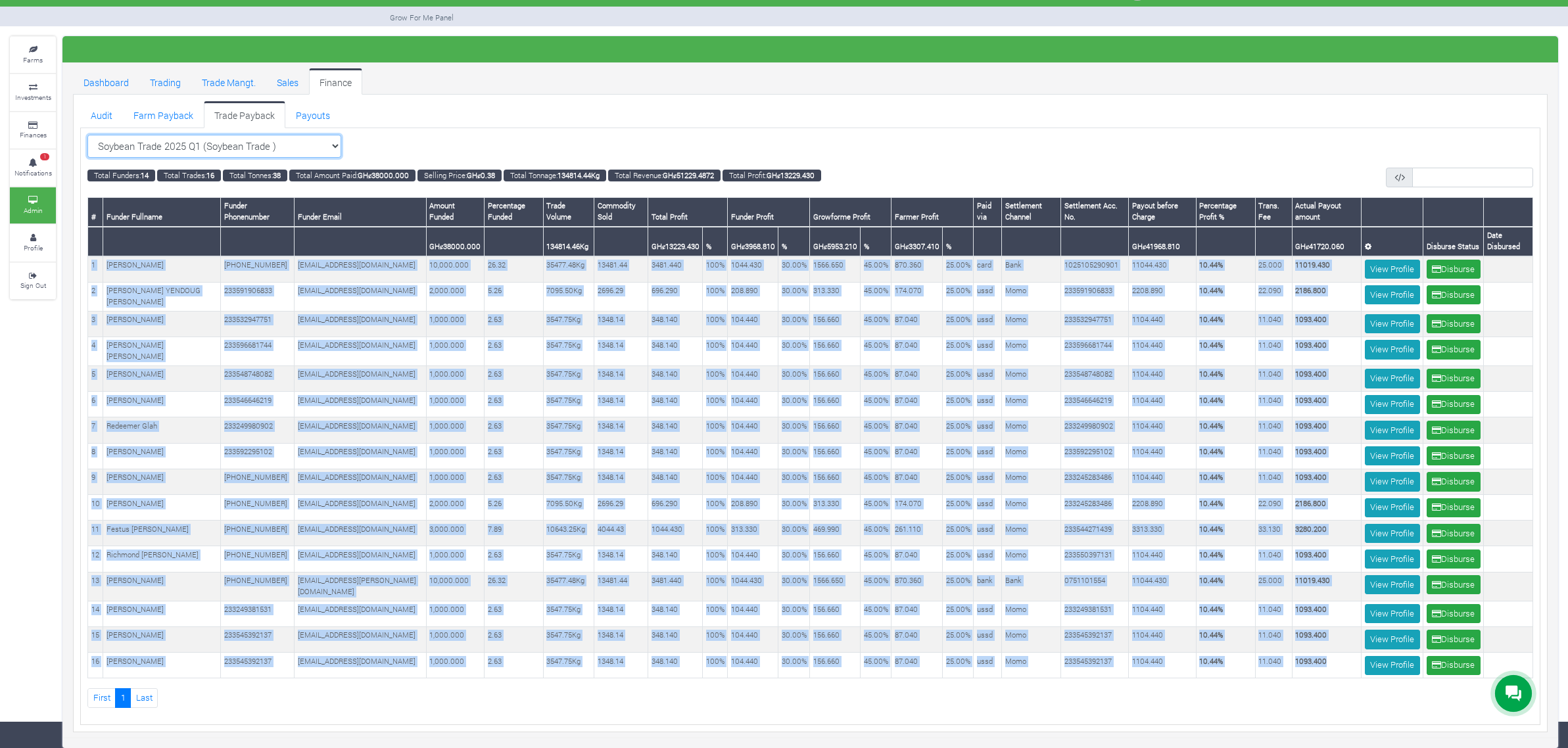 click on "Soybean Trade 2025 Q1
(Soybean Trade
)
All
Sorghum Trade 2025 Q4
()" at bounding box center [214, 147] 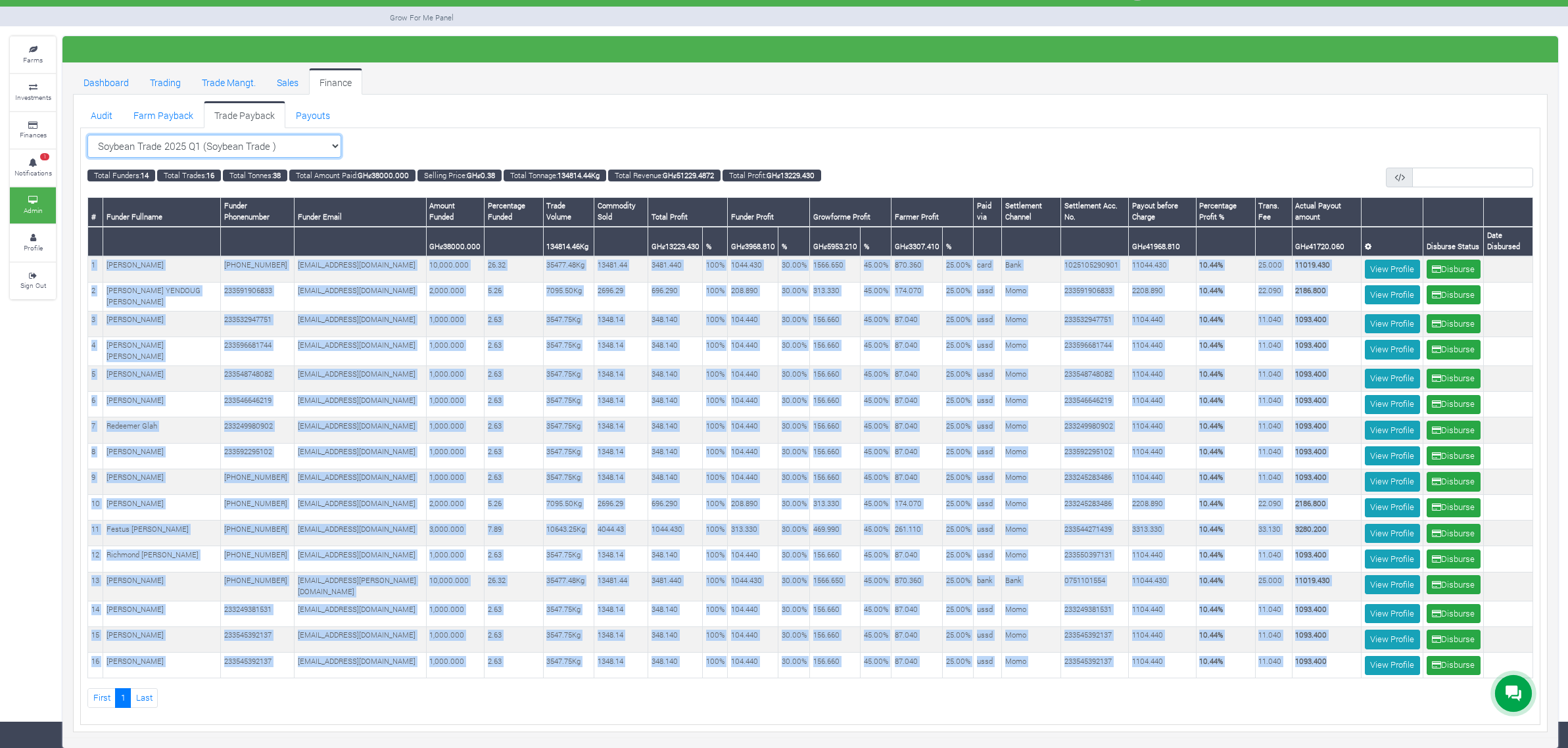 select on "?tradeschedule=30" 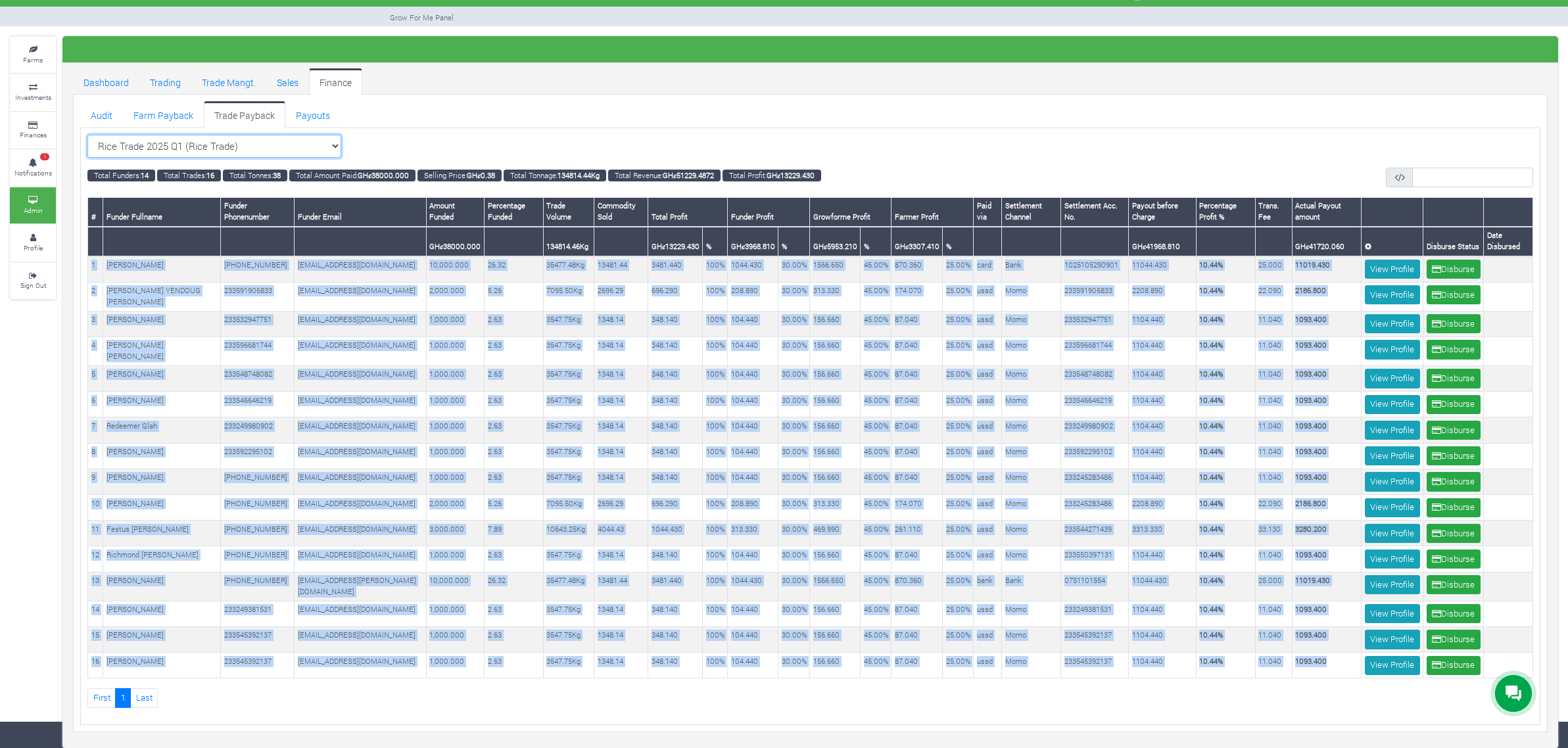 click on "Soybean Trade 2025 Q1
(Soybean Trade
)
All
Sorghum Trade 2025 Q4
()" at bounding box center [214, 147] 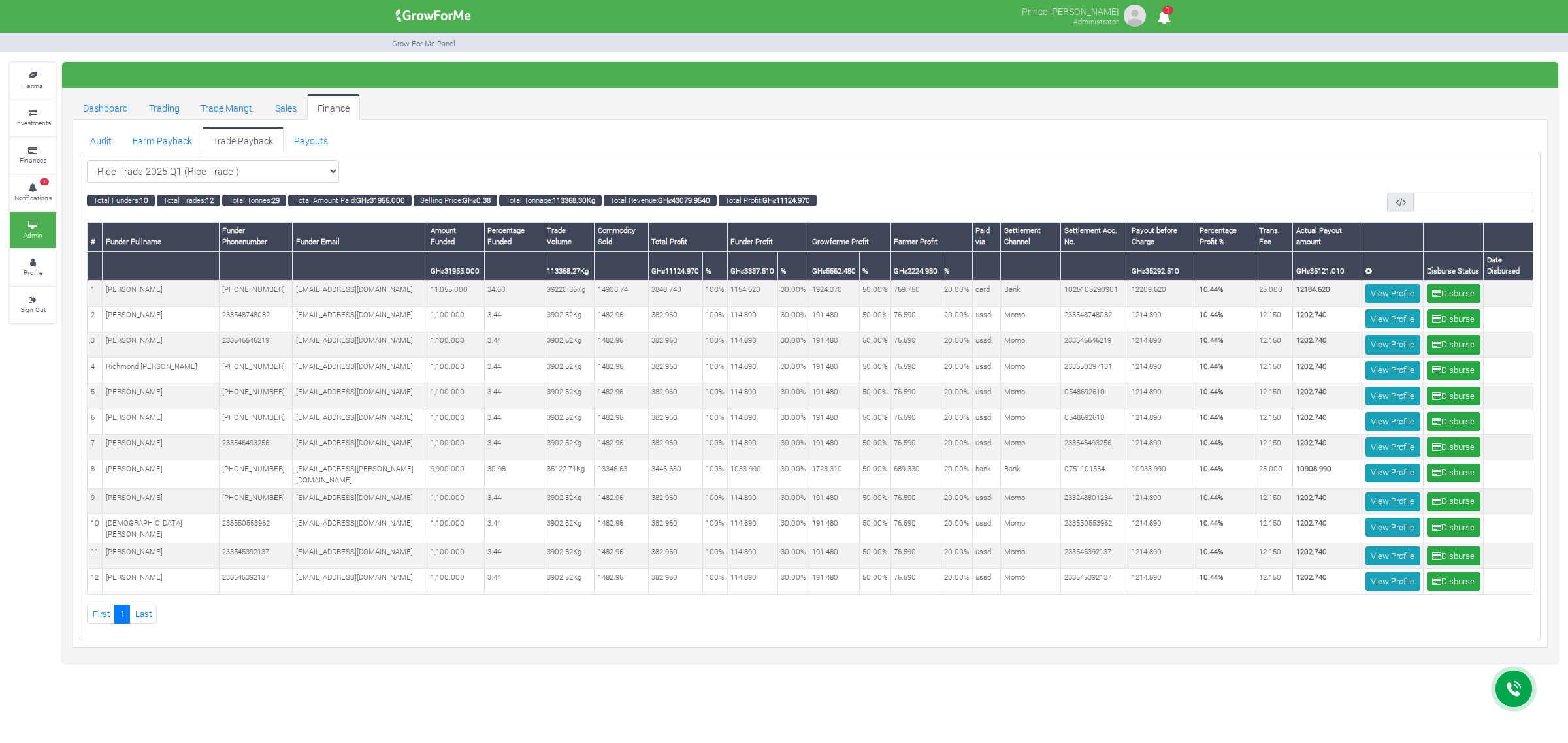 scroll, scrollTop: 0, scrollLeft: 0, axis: both 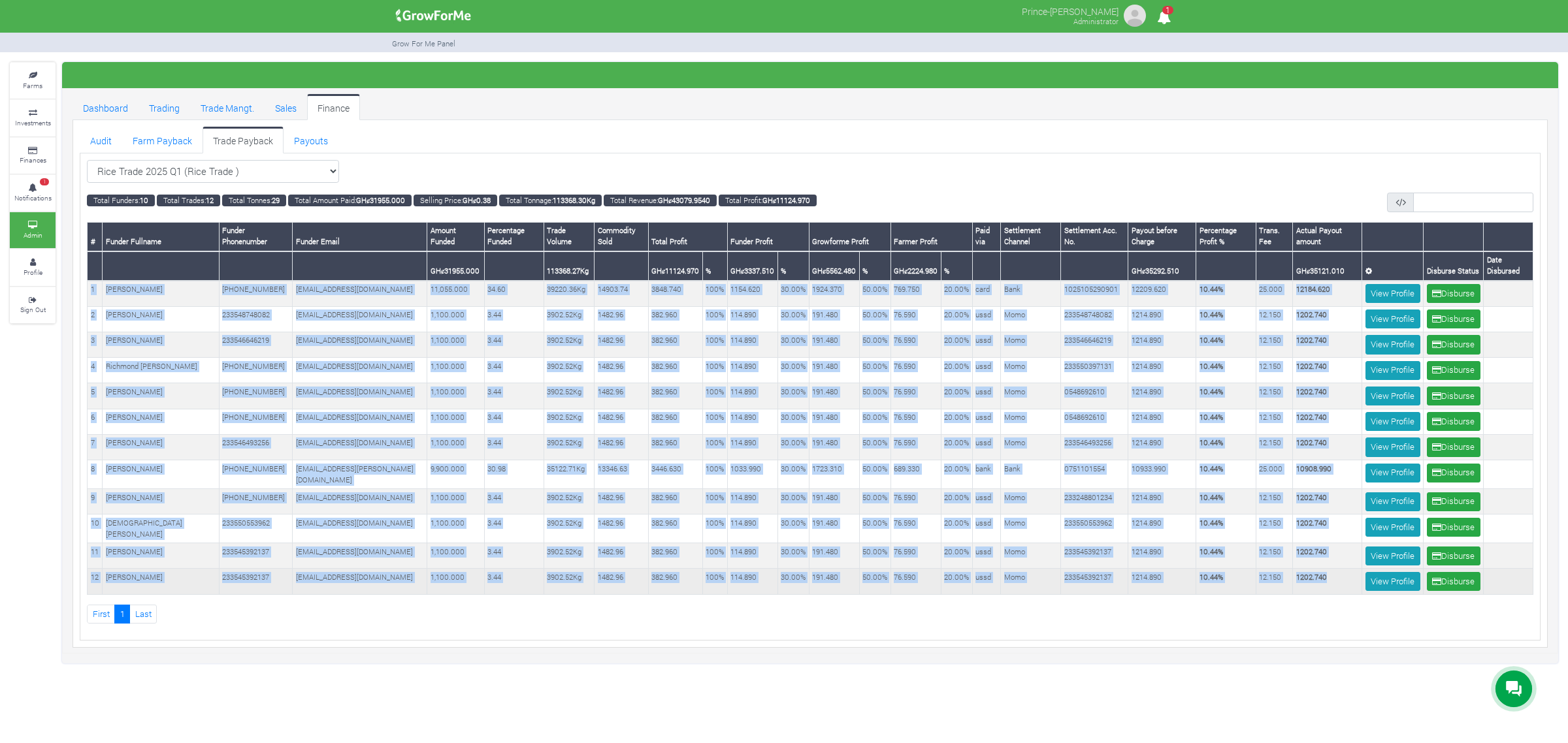 drag, startPoint x: 87, startPoint y: 287, endPoint x: 1320, endPoint y: 578, distance: 1266.8741 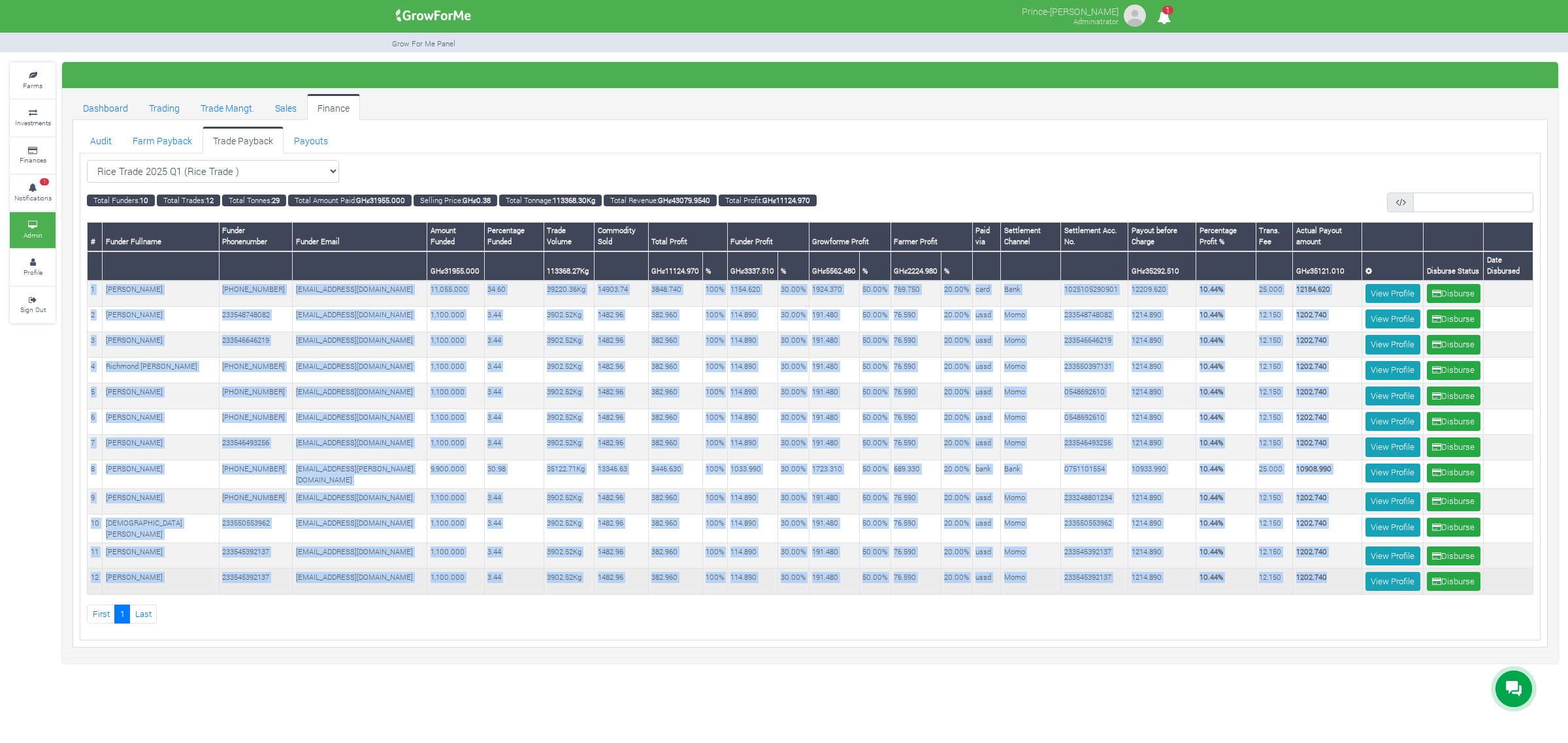 click on "1
[PERSON_NAME]
[PHONE_NUMBER]
[EMAIL_ADDRESS][DOMAIN_NAME]
11,055.000
34.60
39220.36Kg
14903.74 3848.740 100% 1154.620 30.00% 1924.370 50.00%" at bounding box center [810, 437] 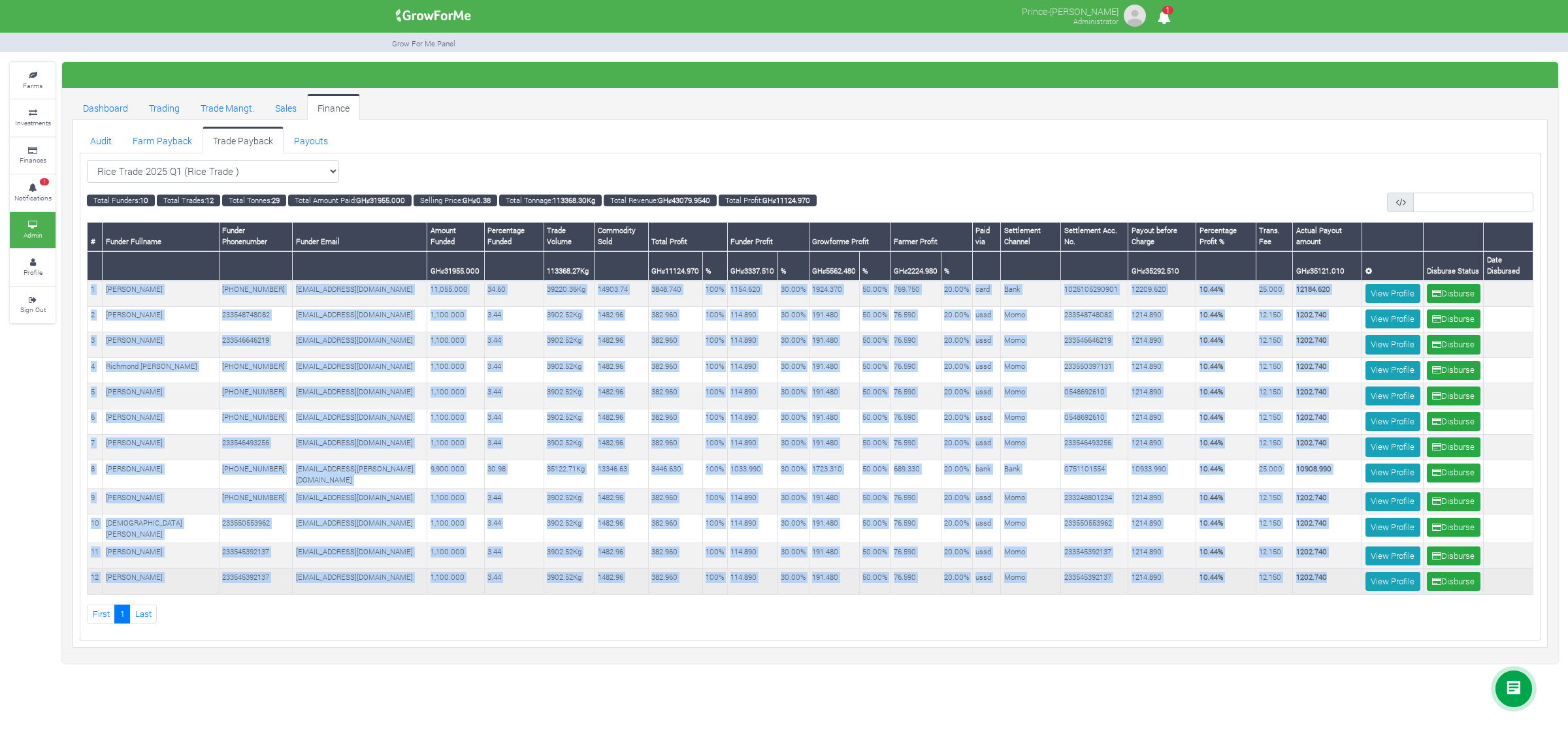 copy on "1
[PERSON_NAME]
[PHONE_NUMBER]
[EMAIL_ADDRESS][DOMAIN_NAME]
11,055.000
34.60
39220.36Kg
14903.74
3848.740 100%
1154.620 30.00%
..." 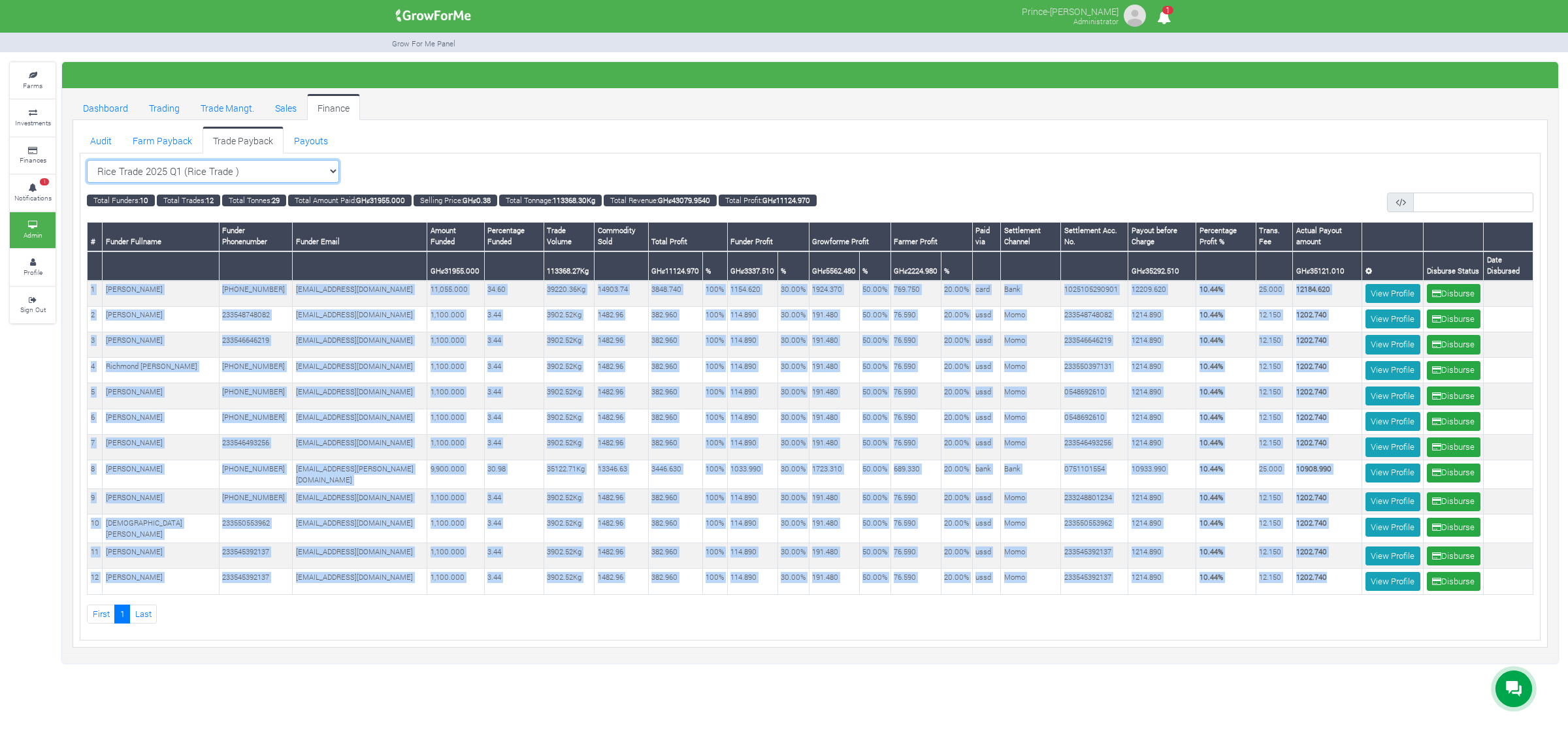 click on "Rice Trade 2025 Q1
(Rice Trade
)
All
Sorghum Trade 2025 Q4
()" at bounding box center (213, 172) 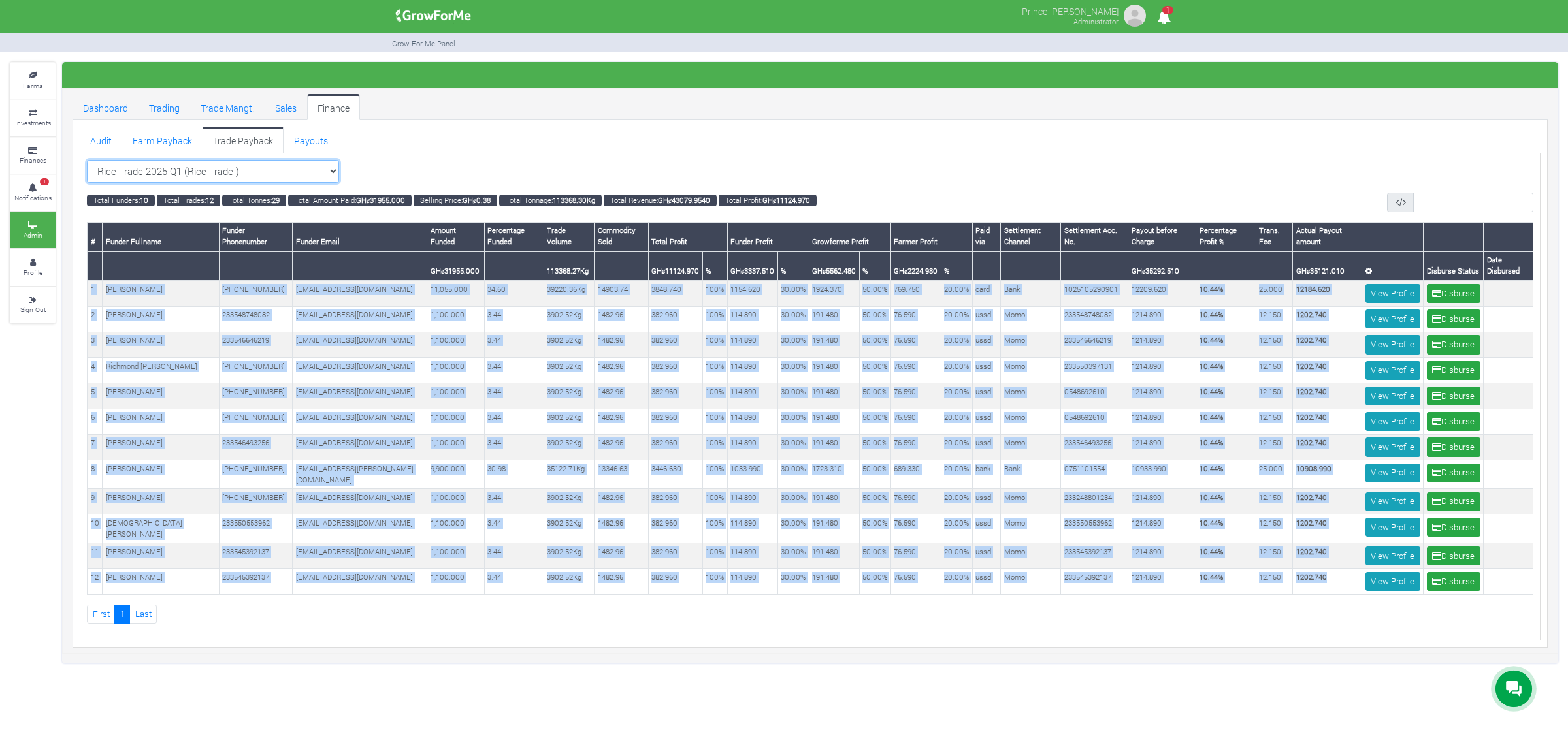 select on "?tradeschedule=29" 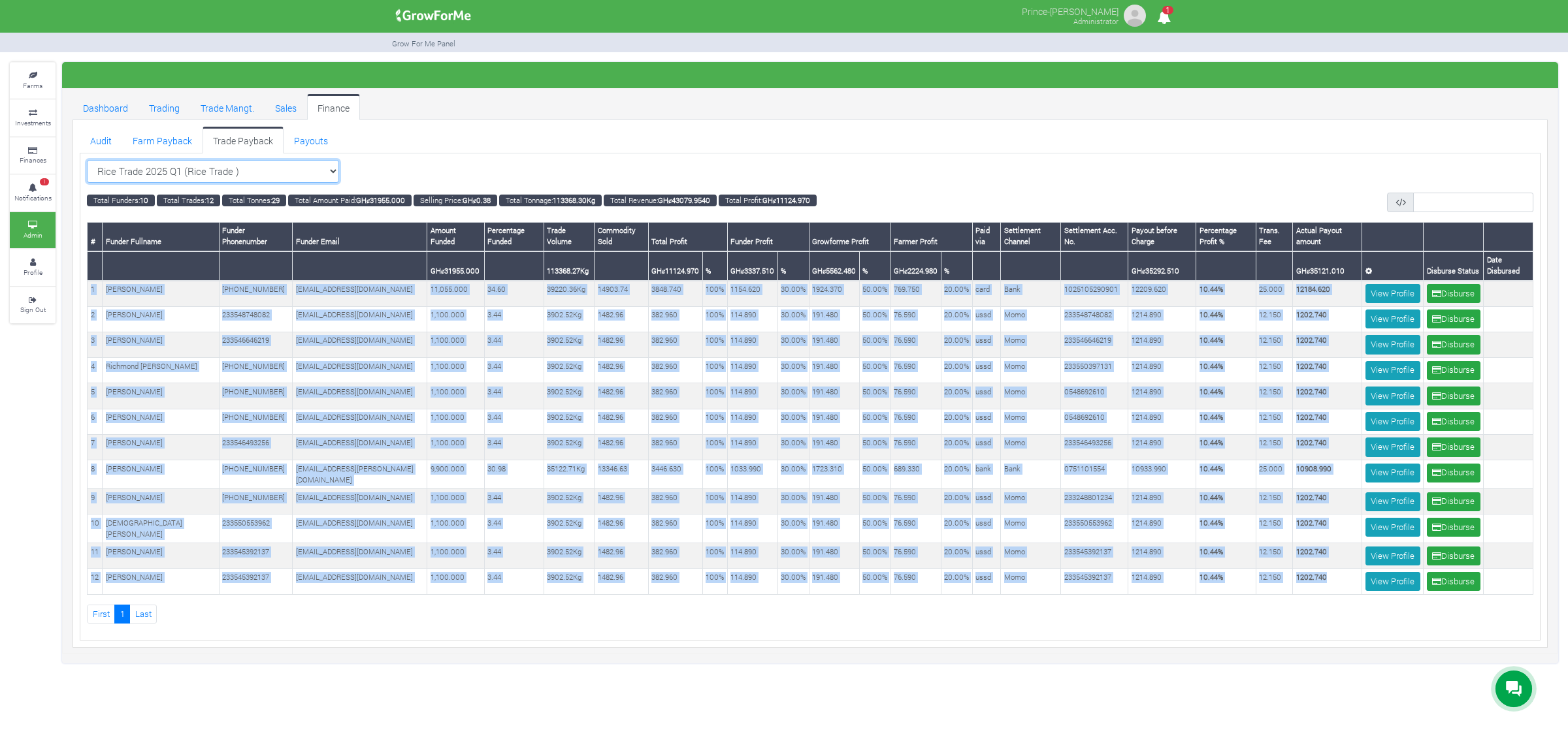 click on "Rice Trade 2025 Q1
(Rice Trade
)
All
Sorghum Trade 2025 Q4
()" at bounding box center (213, 172) 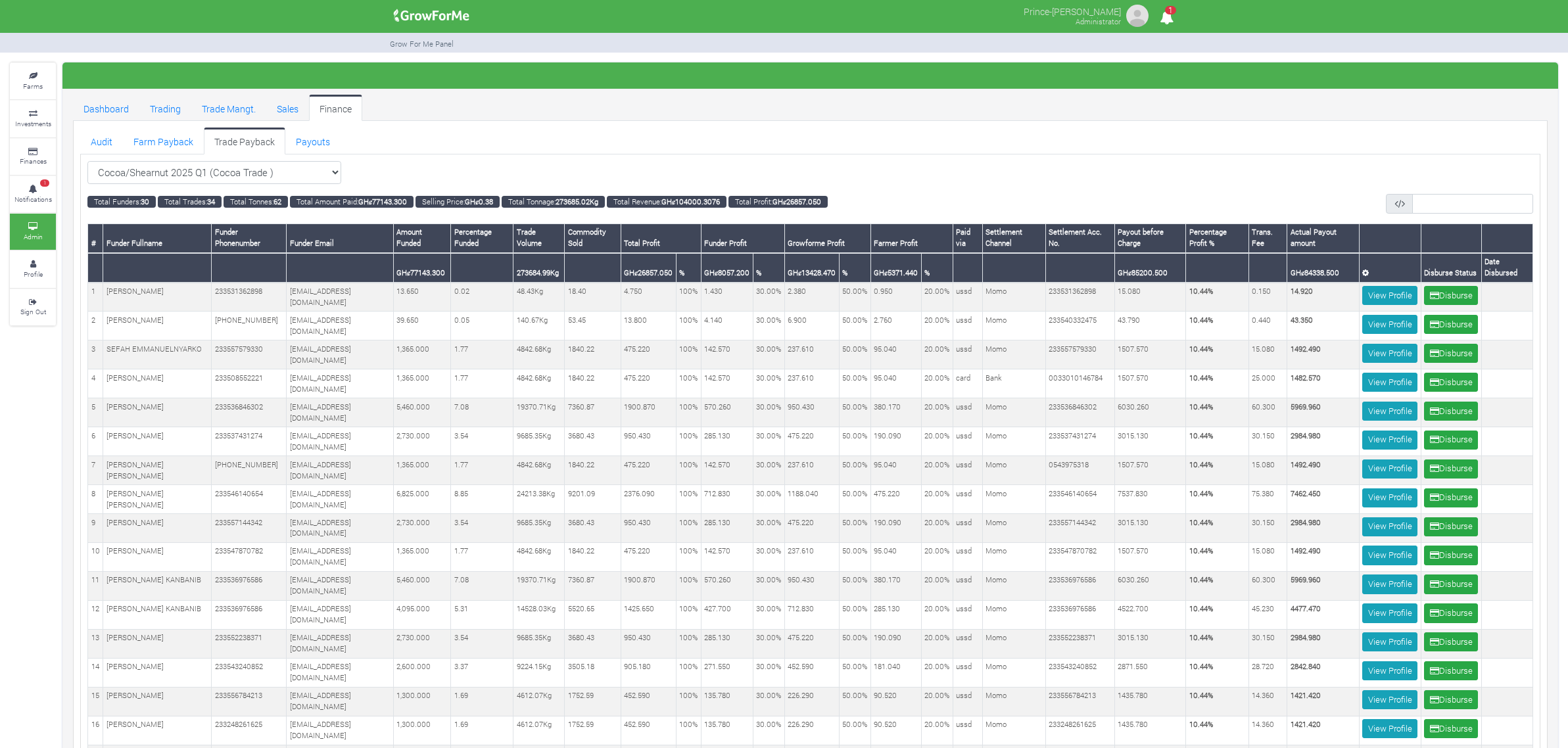 scroll, scrollTop: 509, scrollLeft: 0, axis: vertical 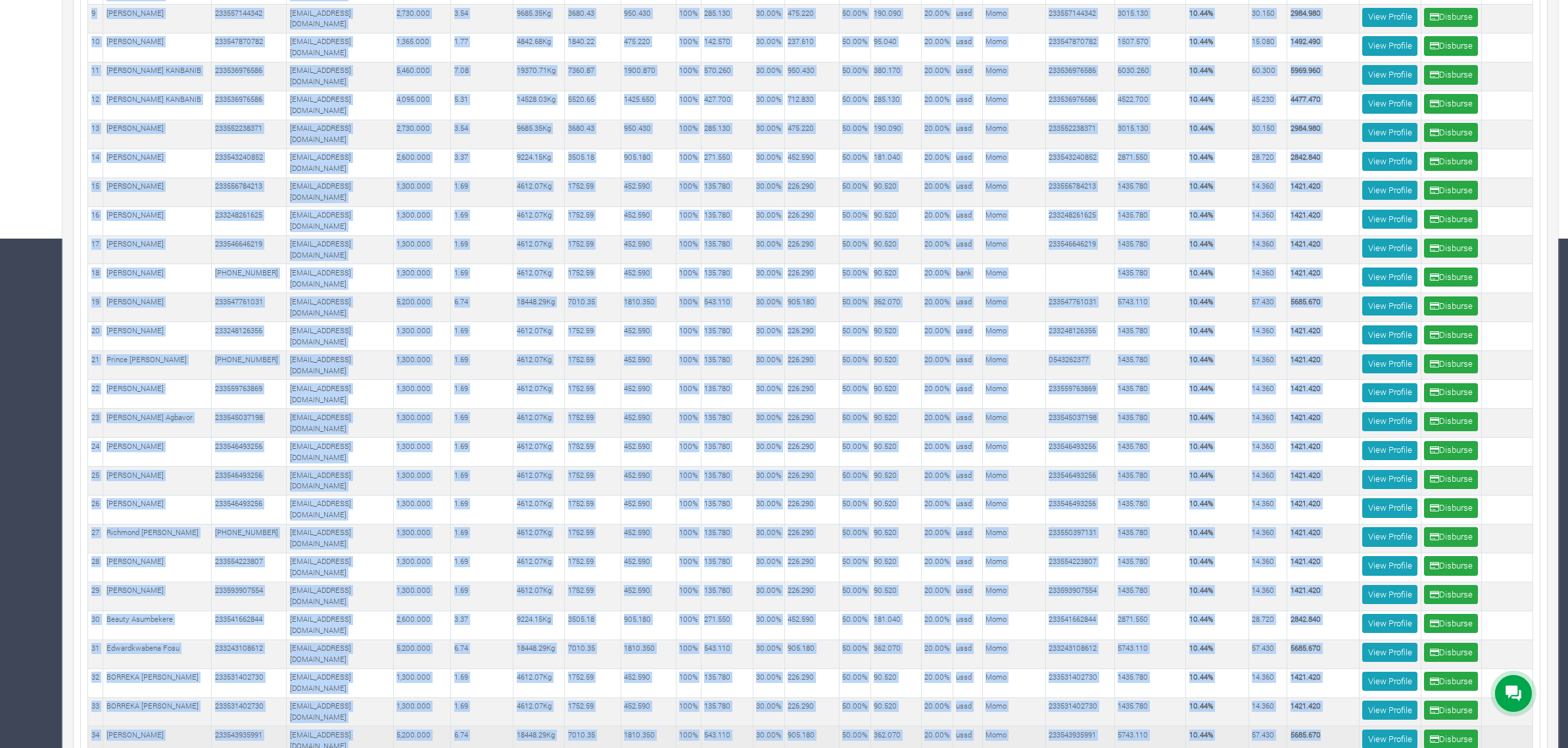 drag, startPoint x: 90, startPoint y: 291, endPoint x: 1329, endPoint y: 667, distance: 1294.7961 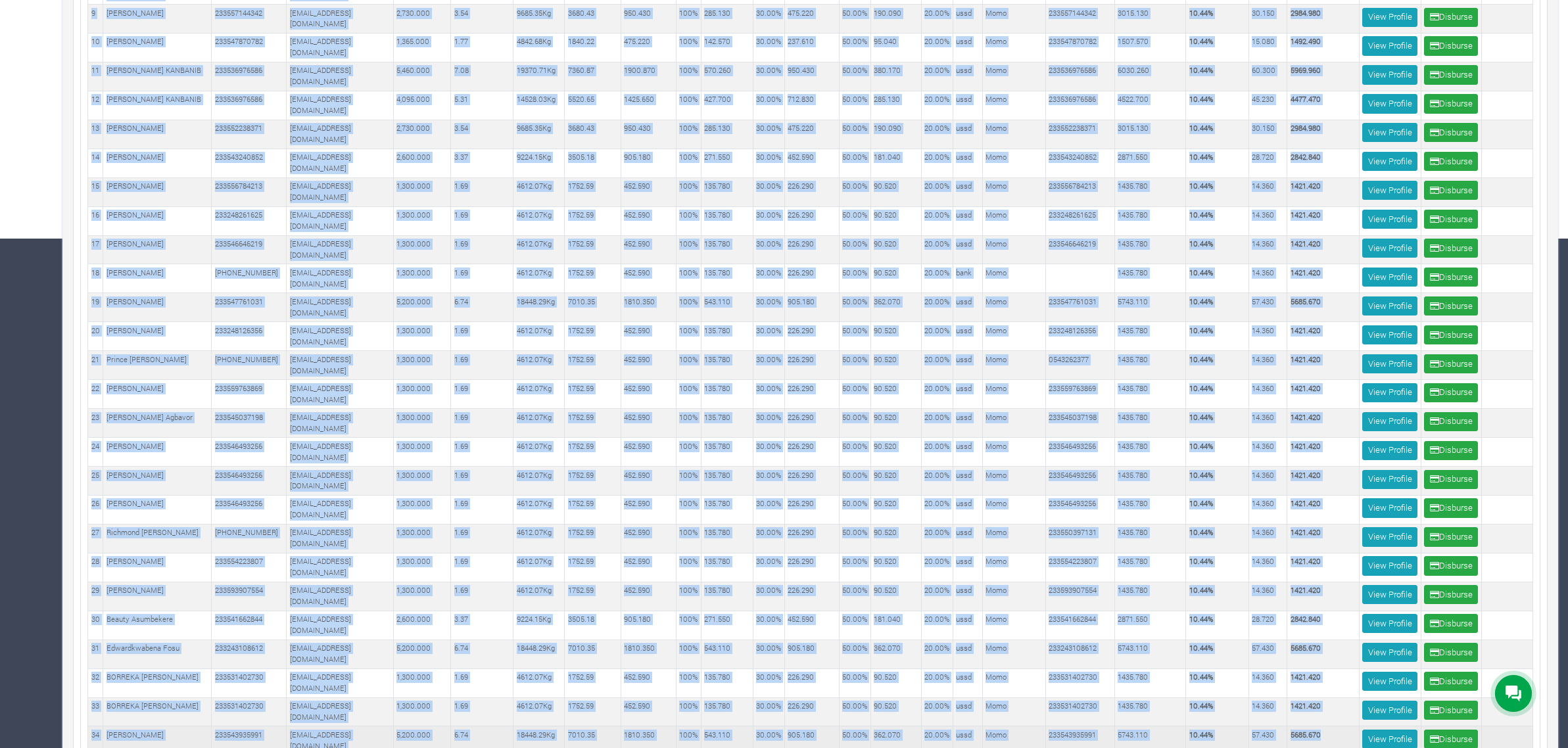 click on "1
NAOMI SAFOA
233531362898
233531362898@growforme.com
13.650
0.02
48.43Kg
18.40 4.750 100% 1.430 30.00% 2.380 50.00% 0.950 20.00% ussd 2" at bounding box center [811, 264] 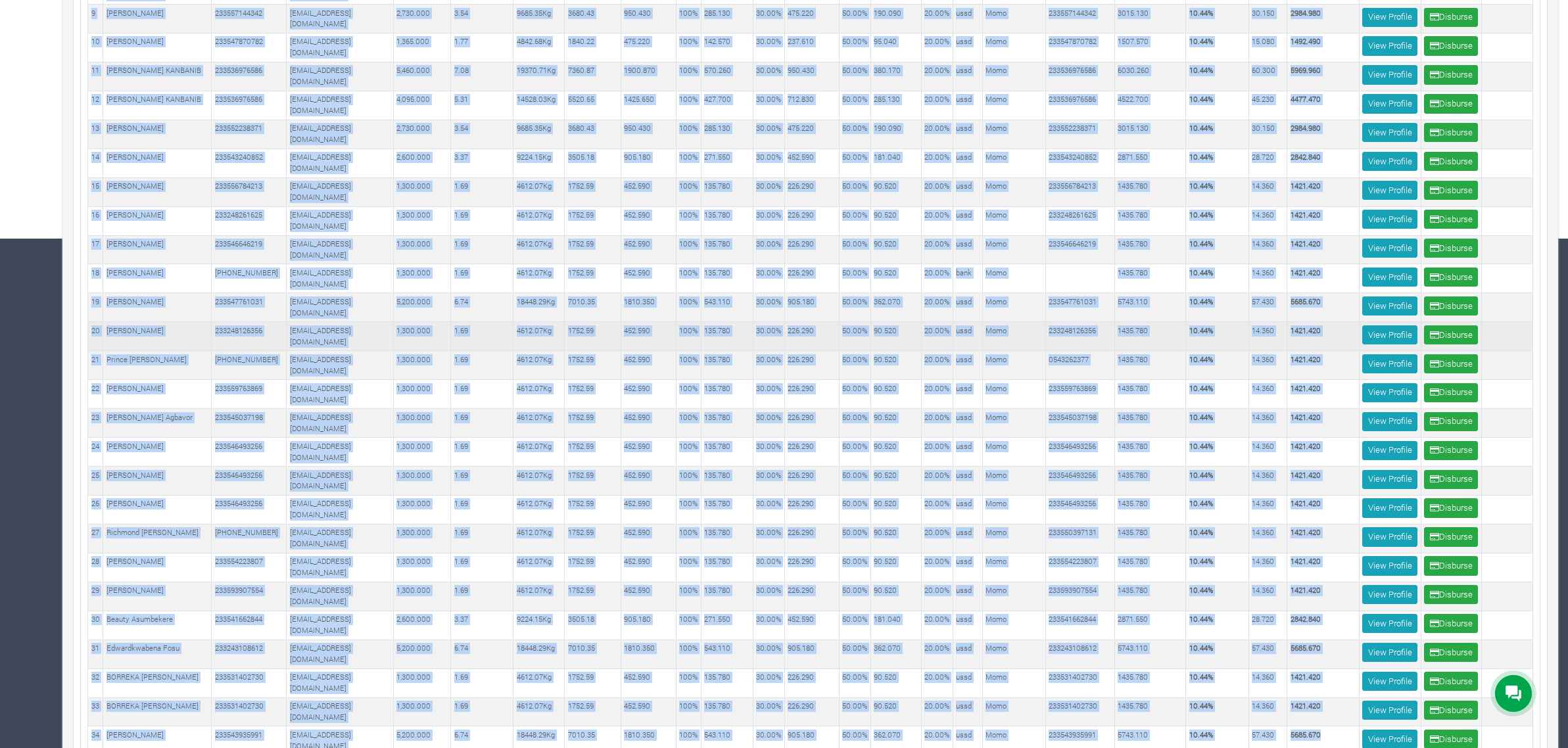 click on "1.69" at bounding box center (482, 337) 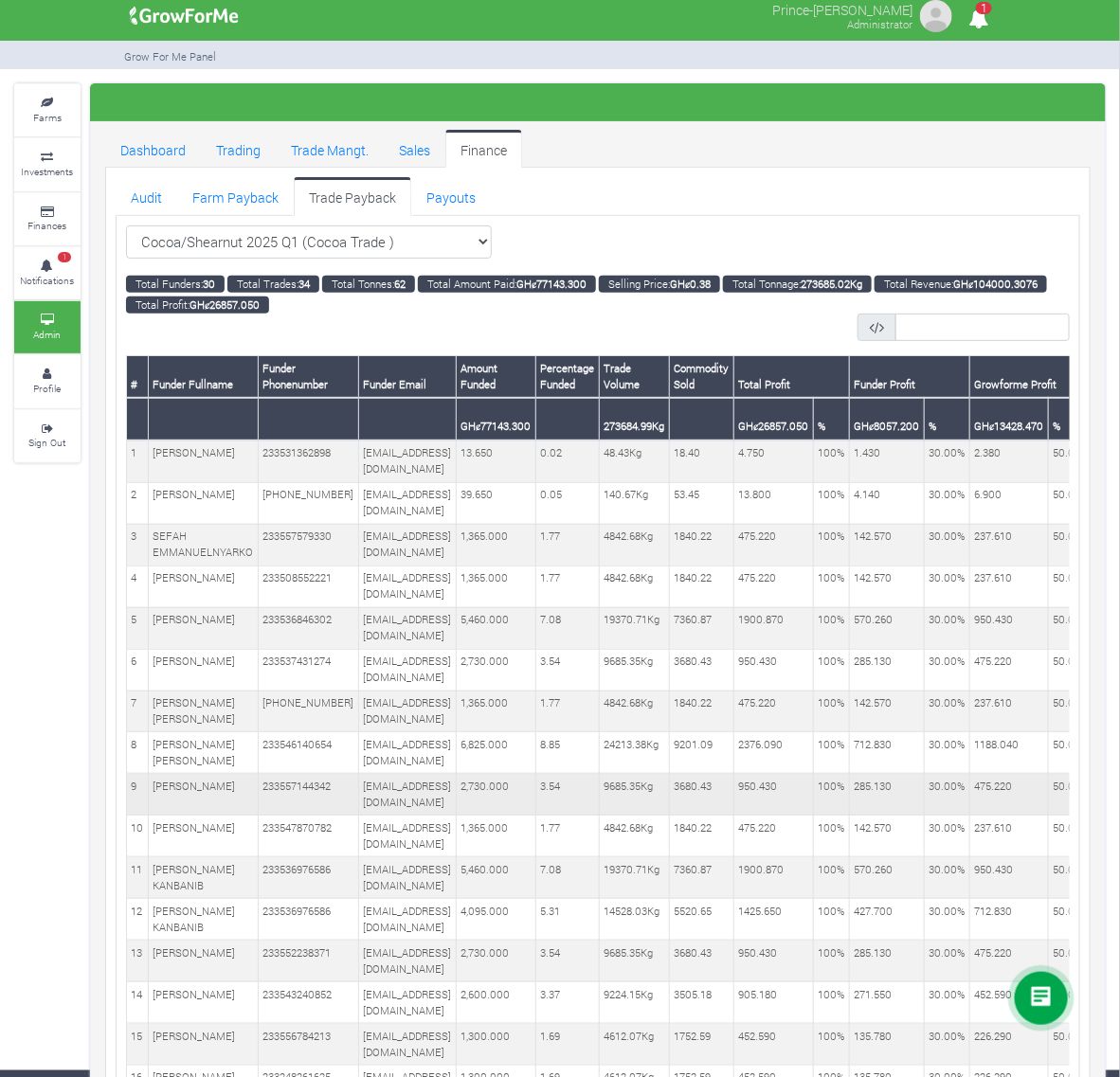 scroll, scrollTop: 0, scrollLeft: 0, axis: both 